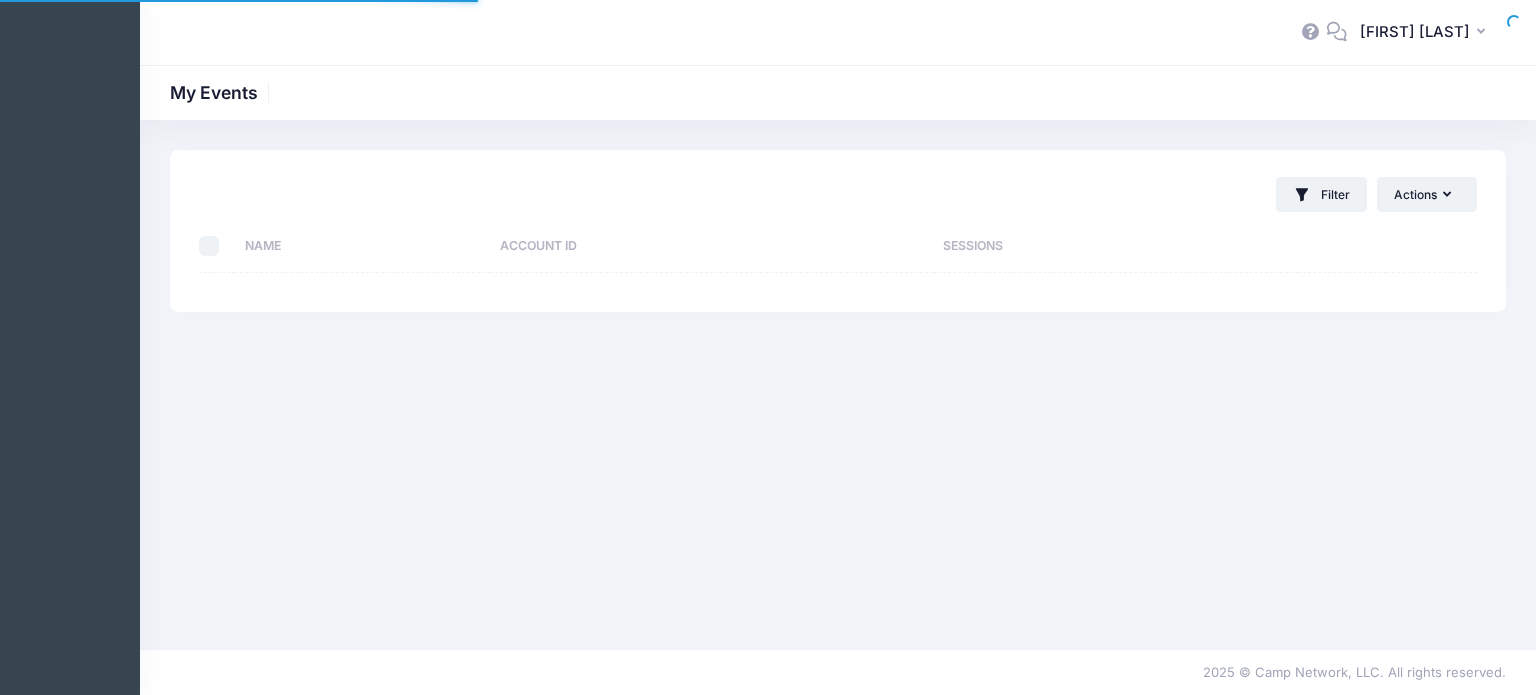 scroll, scrollTop: 0, scrollLeft: 0, axis: both 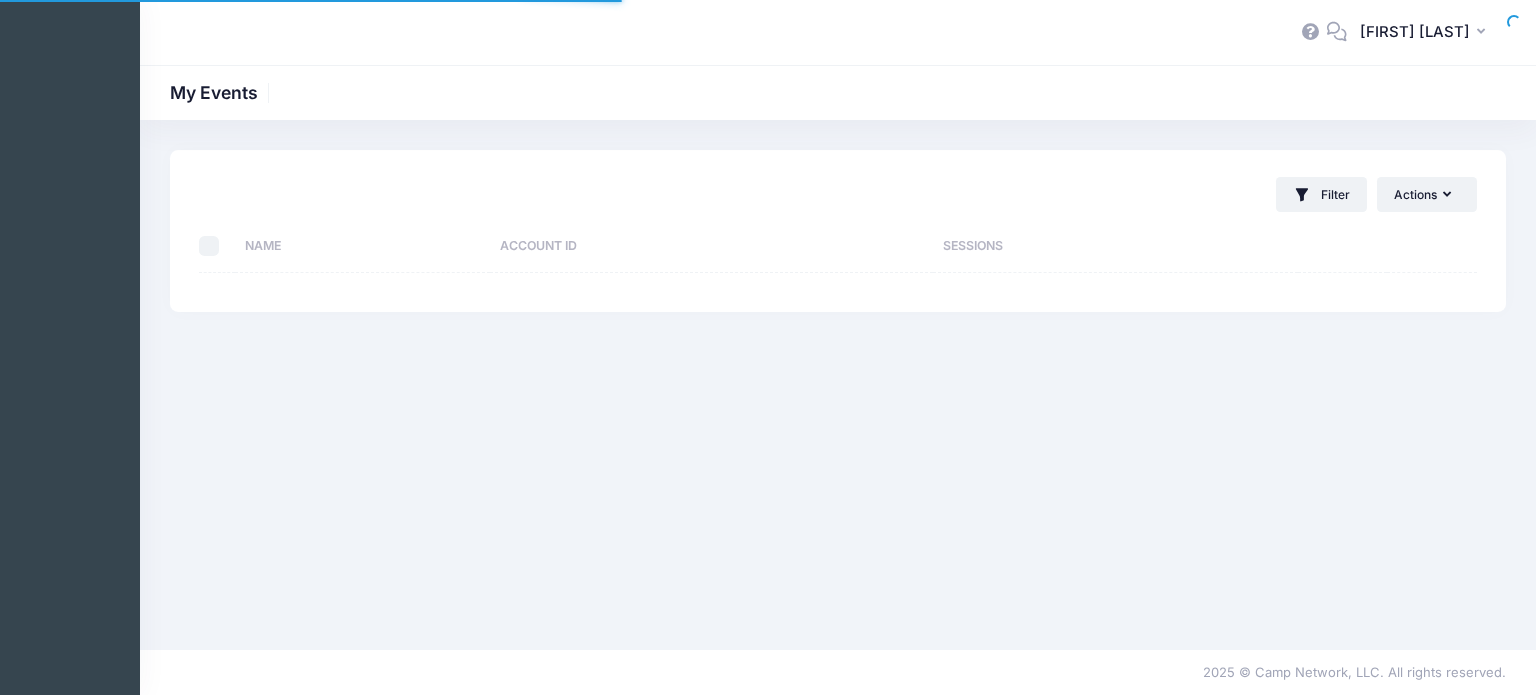 select on "10" 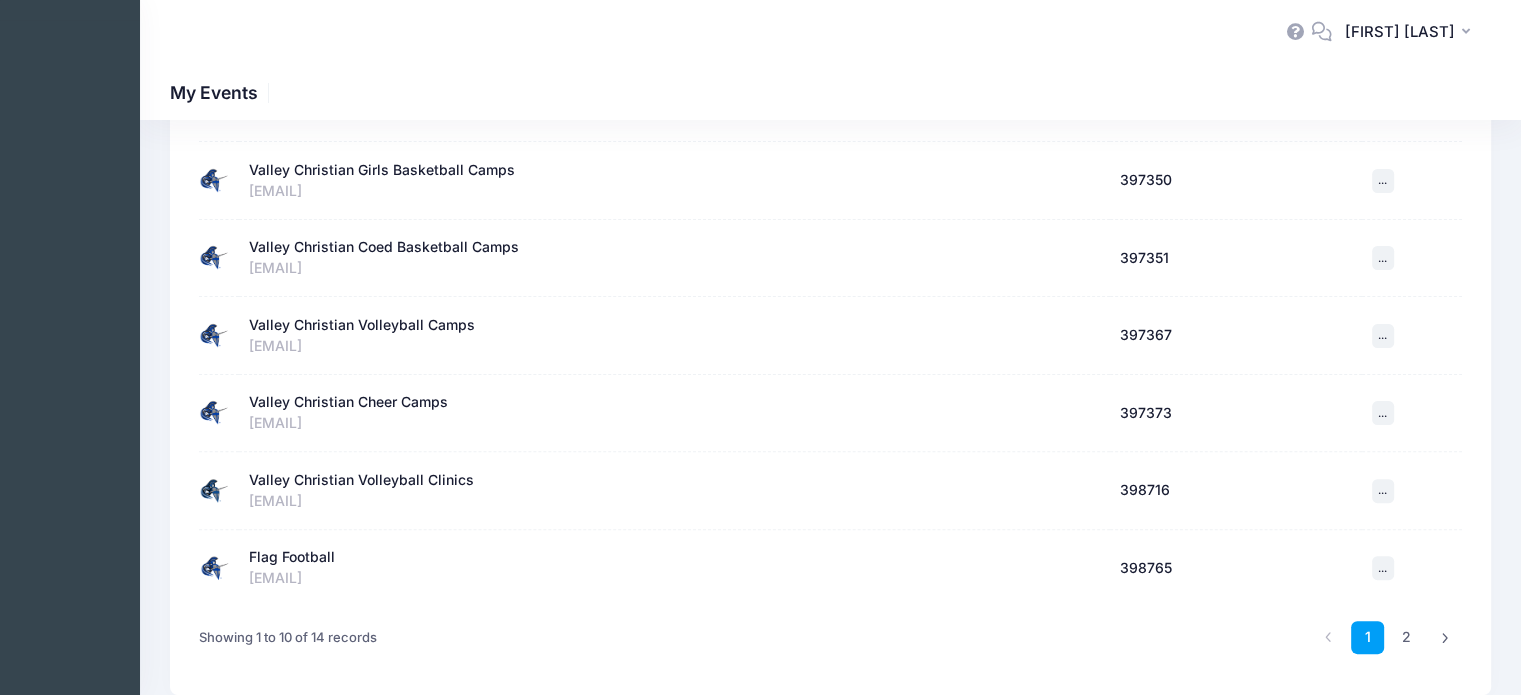 scroll, scrollTop: 572, scrollLeft: 0, axis: vertical 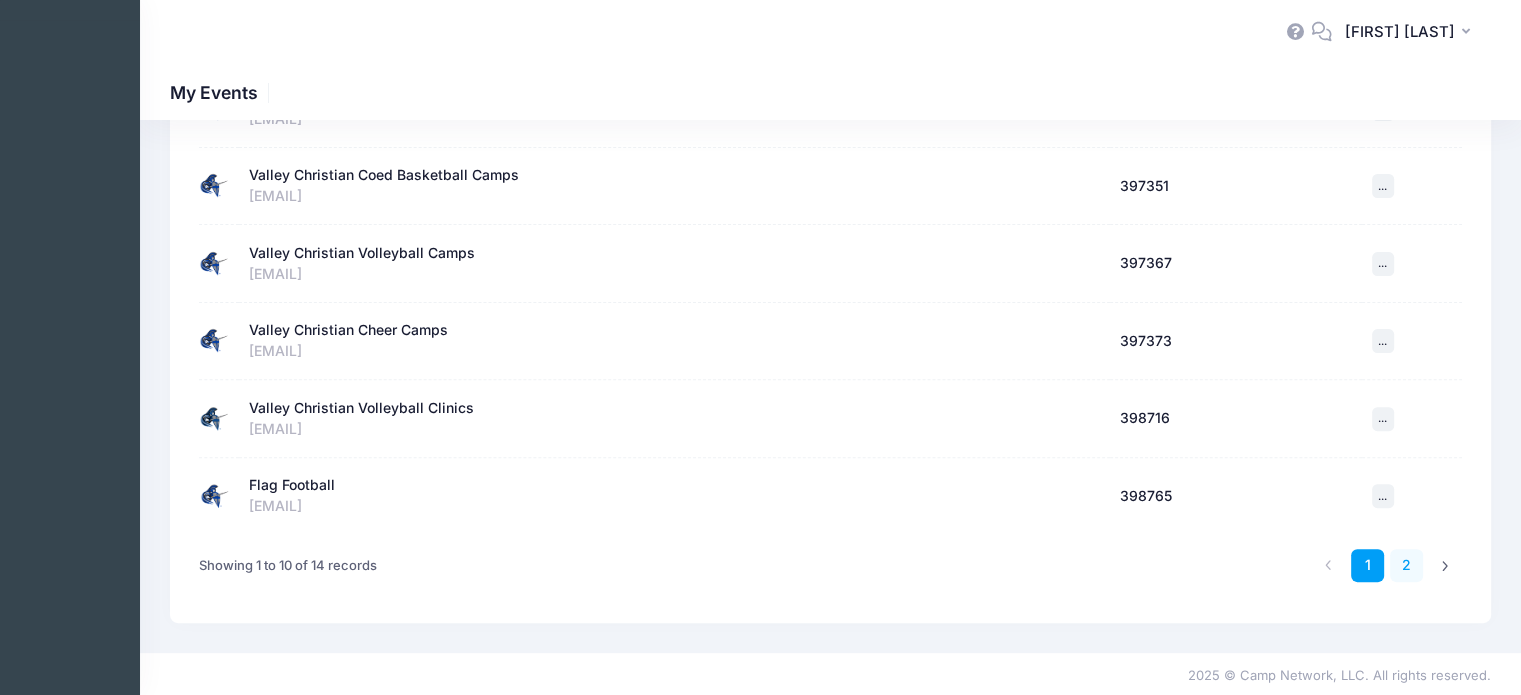 click on "2" at bounding box center [1406, 565] 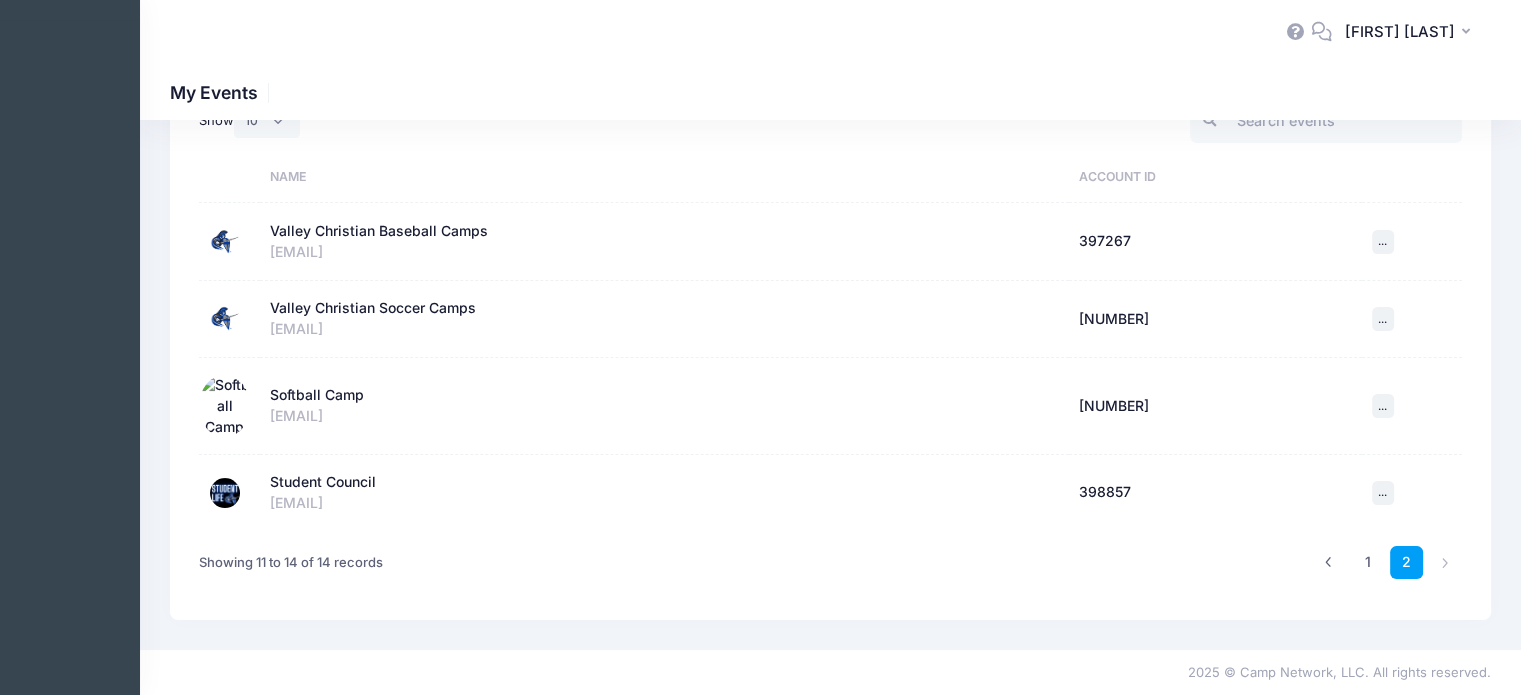 scroll, scrollTop: 108, scrollLeft: 0, axis: vertical 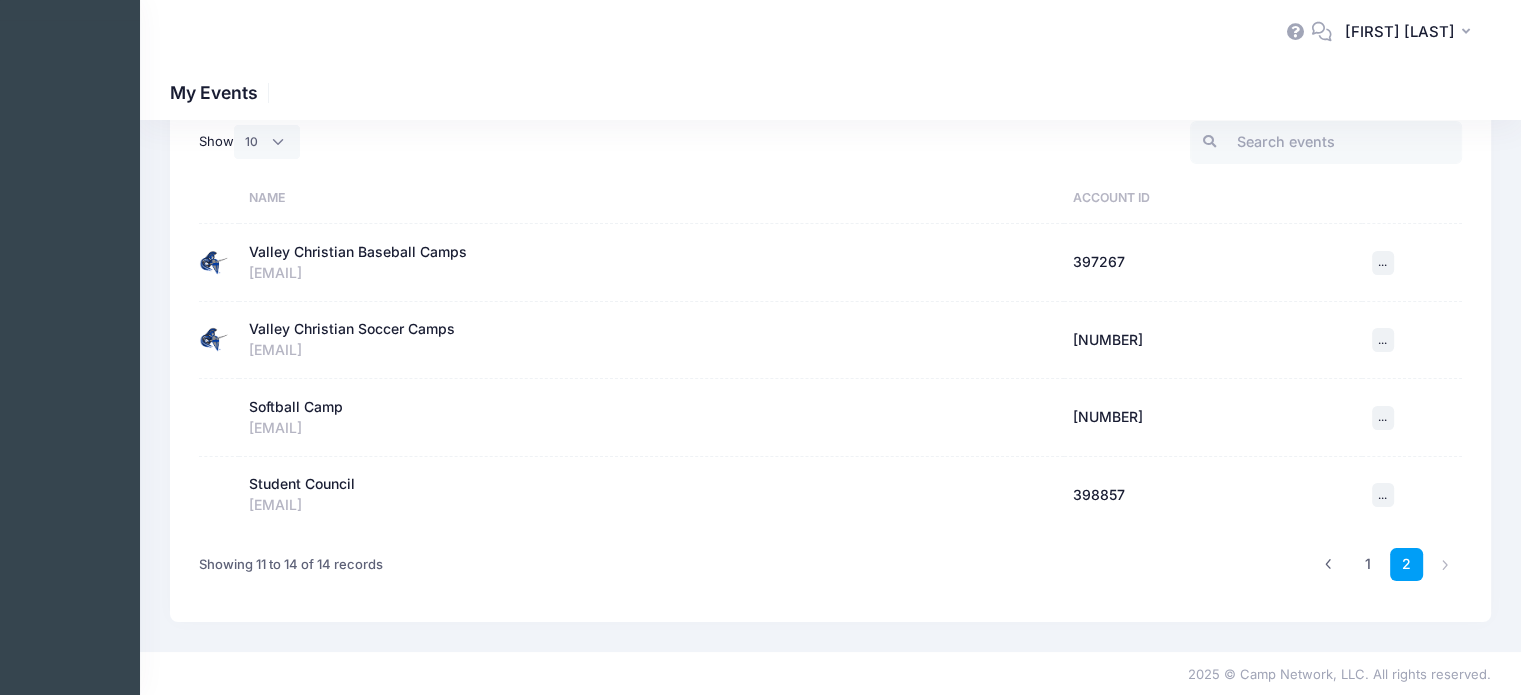 click on "Student Council" at bounding box center (302, 484) 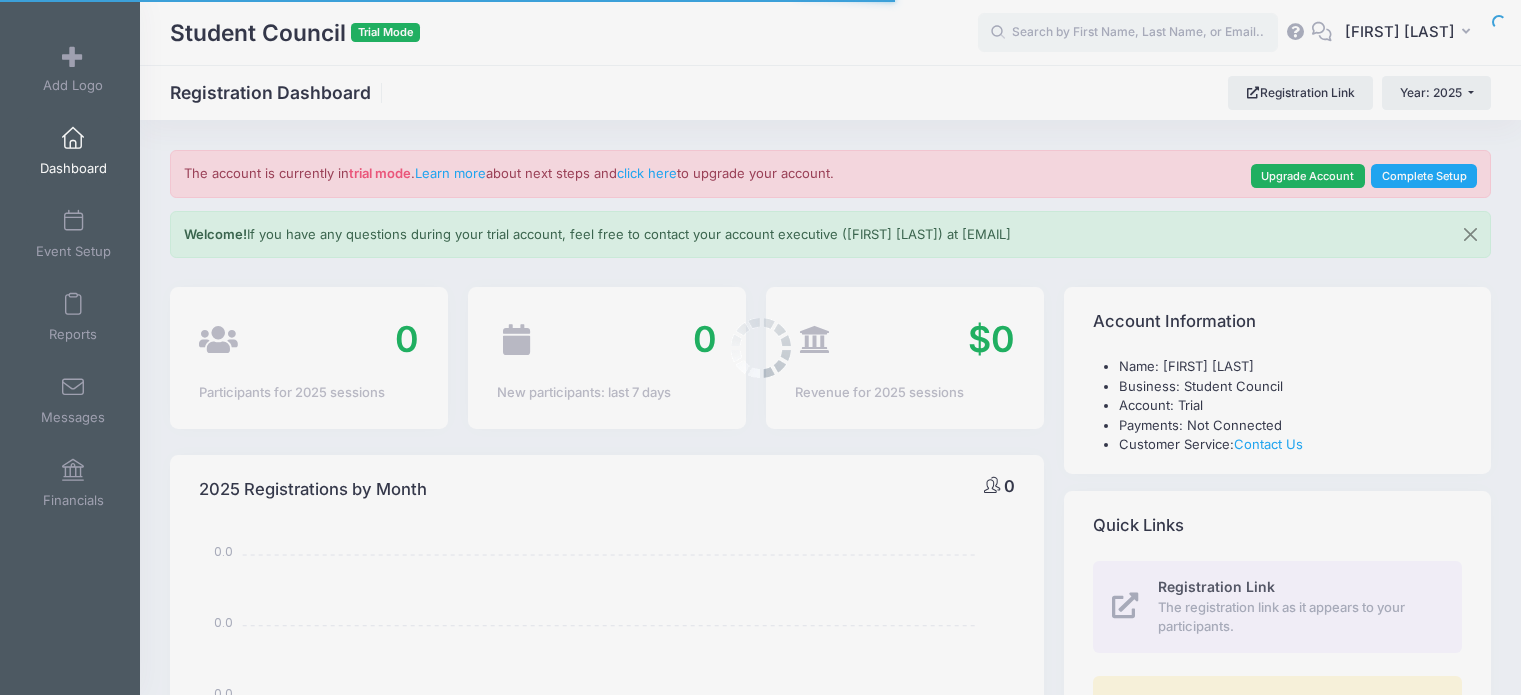 select 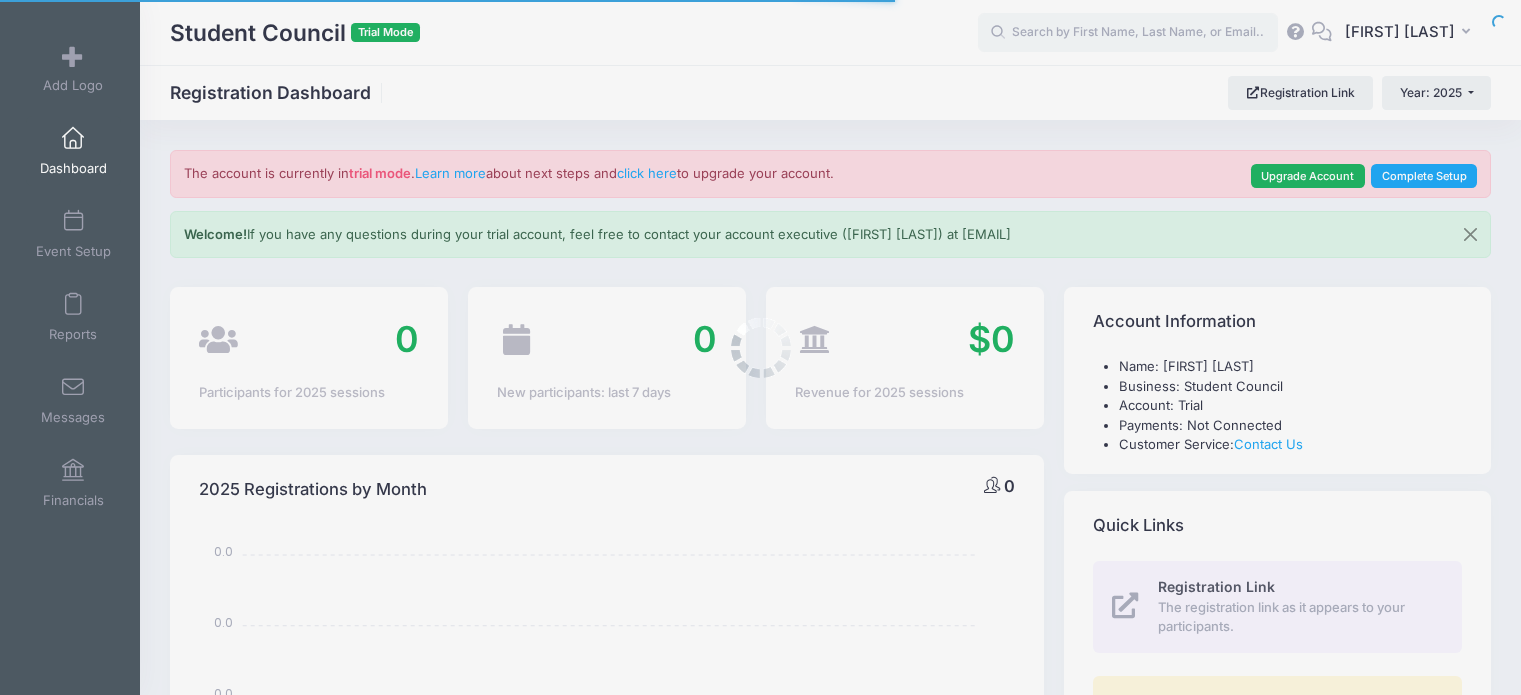 scroll, scrollTop: 0, scrollLeft: 0, axis: both 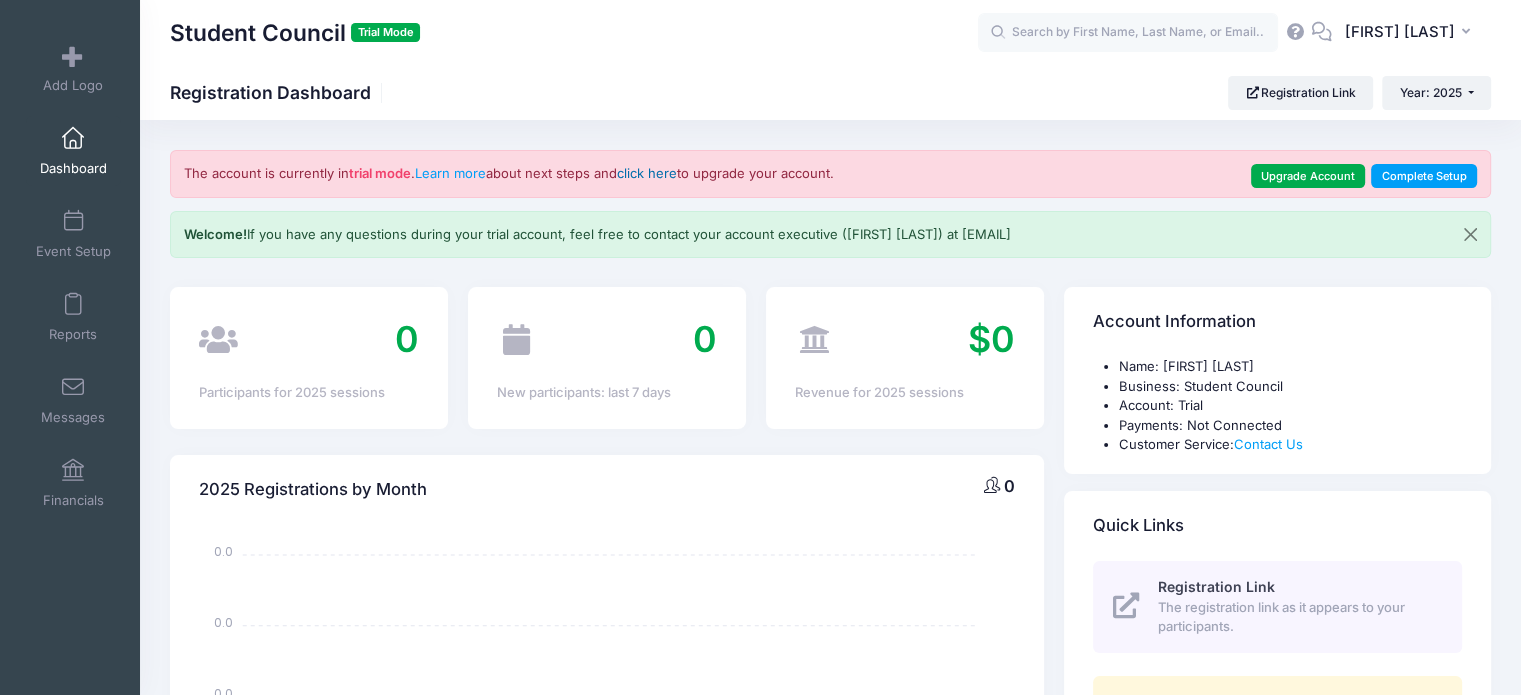 click on "click here" at bounding box center [647, 173] 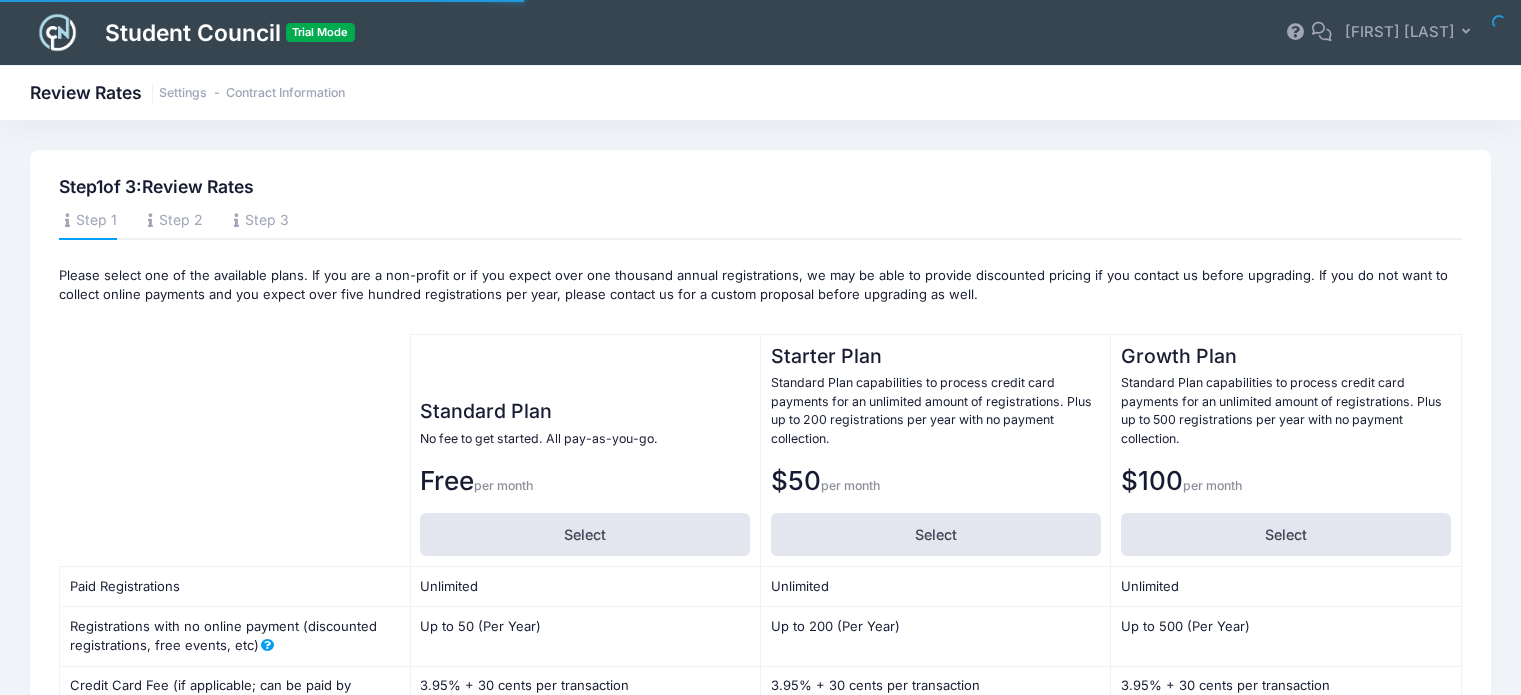 scroll, scrollTop: 0, scrollLeft: 0, axis: both 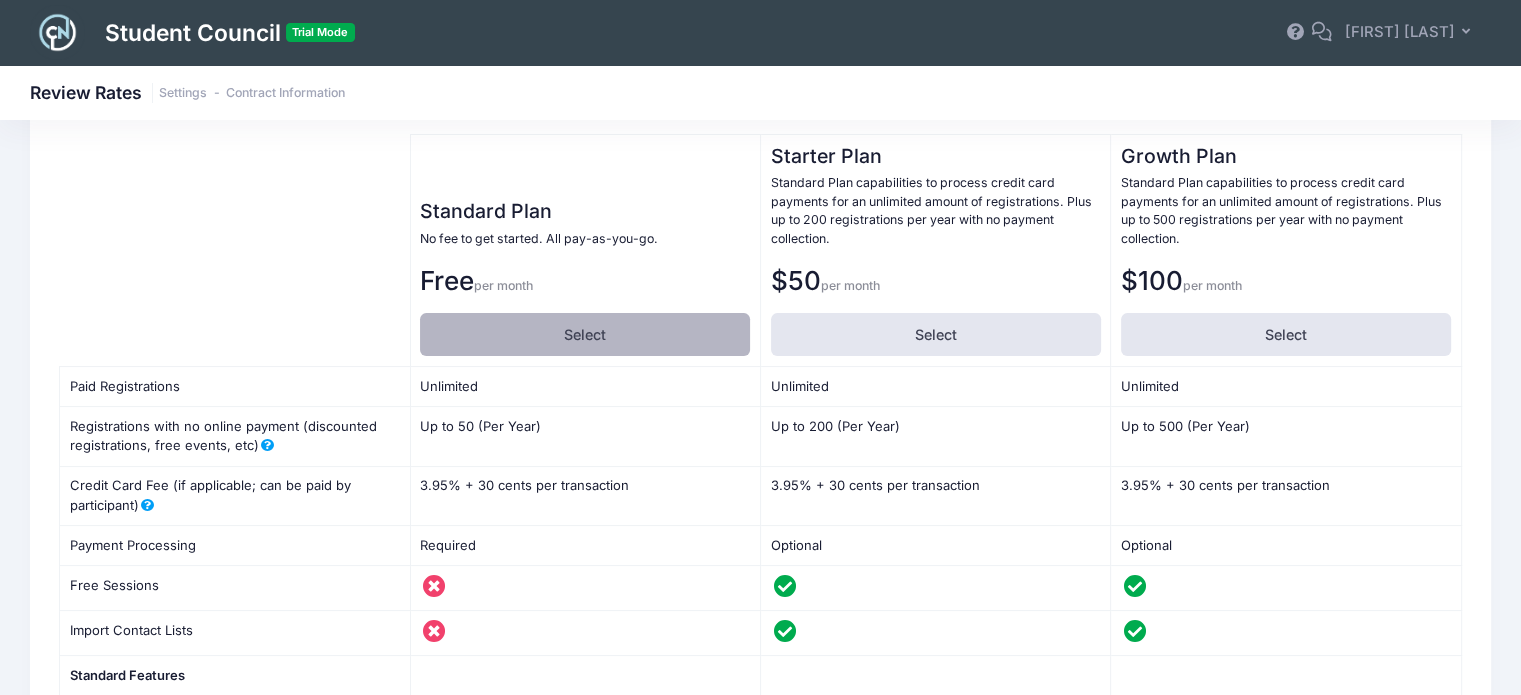 click on "Select" at bounding box center [585, 334] 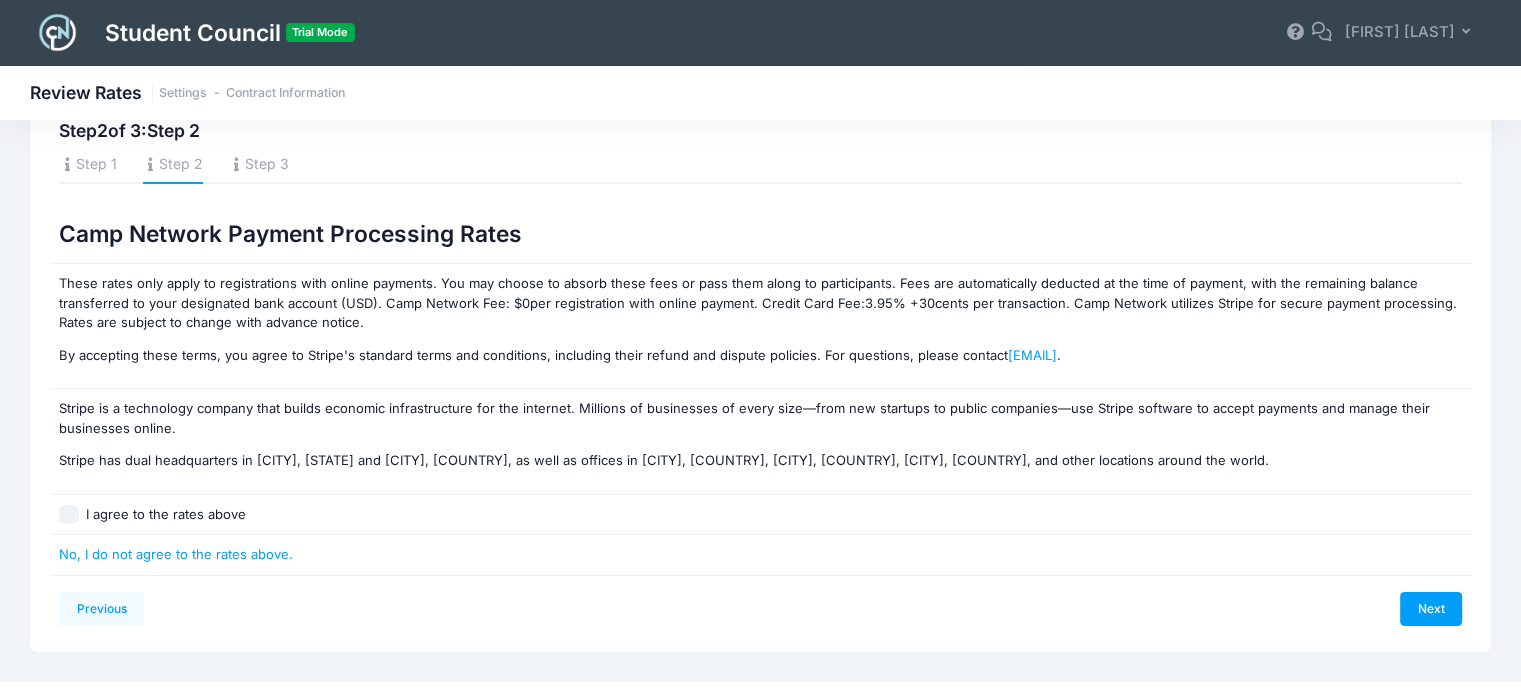scroll, scrollTop: 87, scrollLeft: 0, axis: vertical 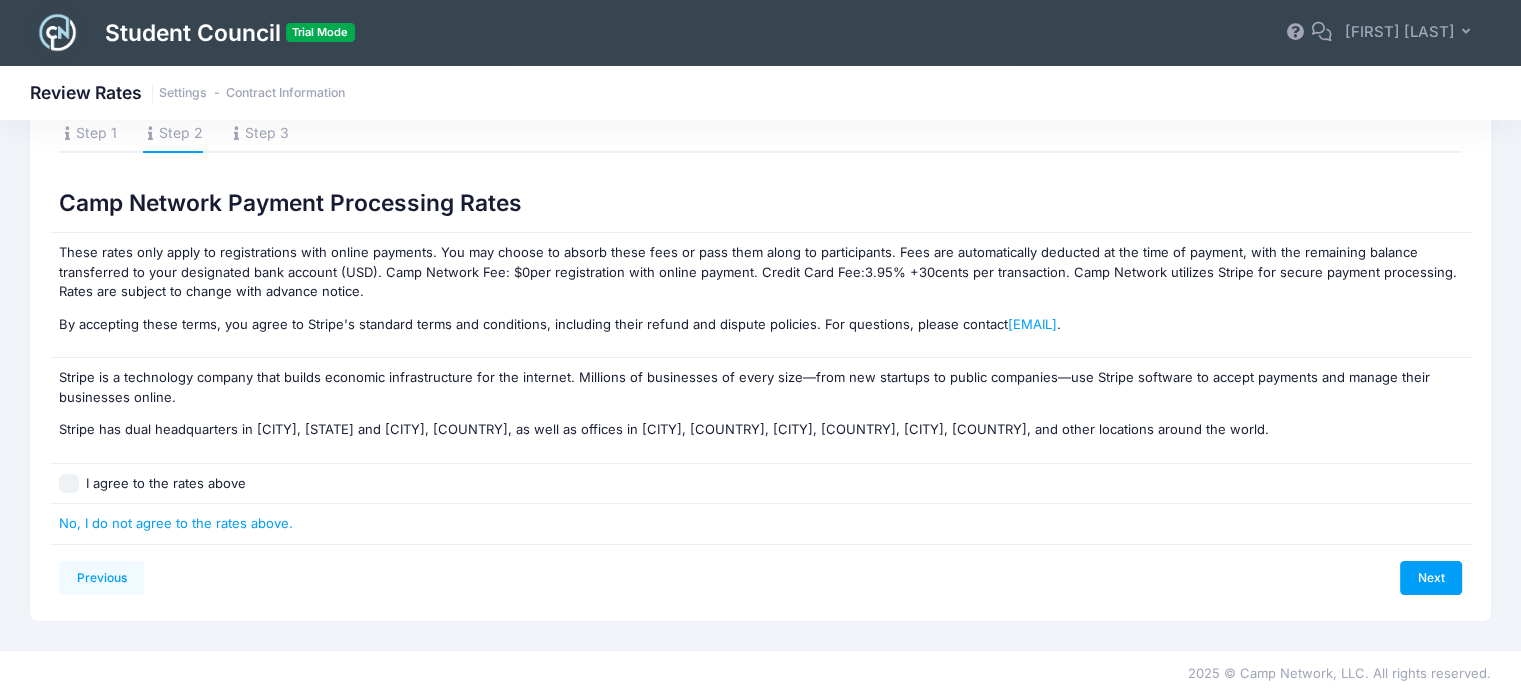 click on "I agree to the rates above" at bounding box center (69, 484) 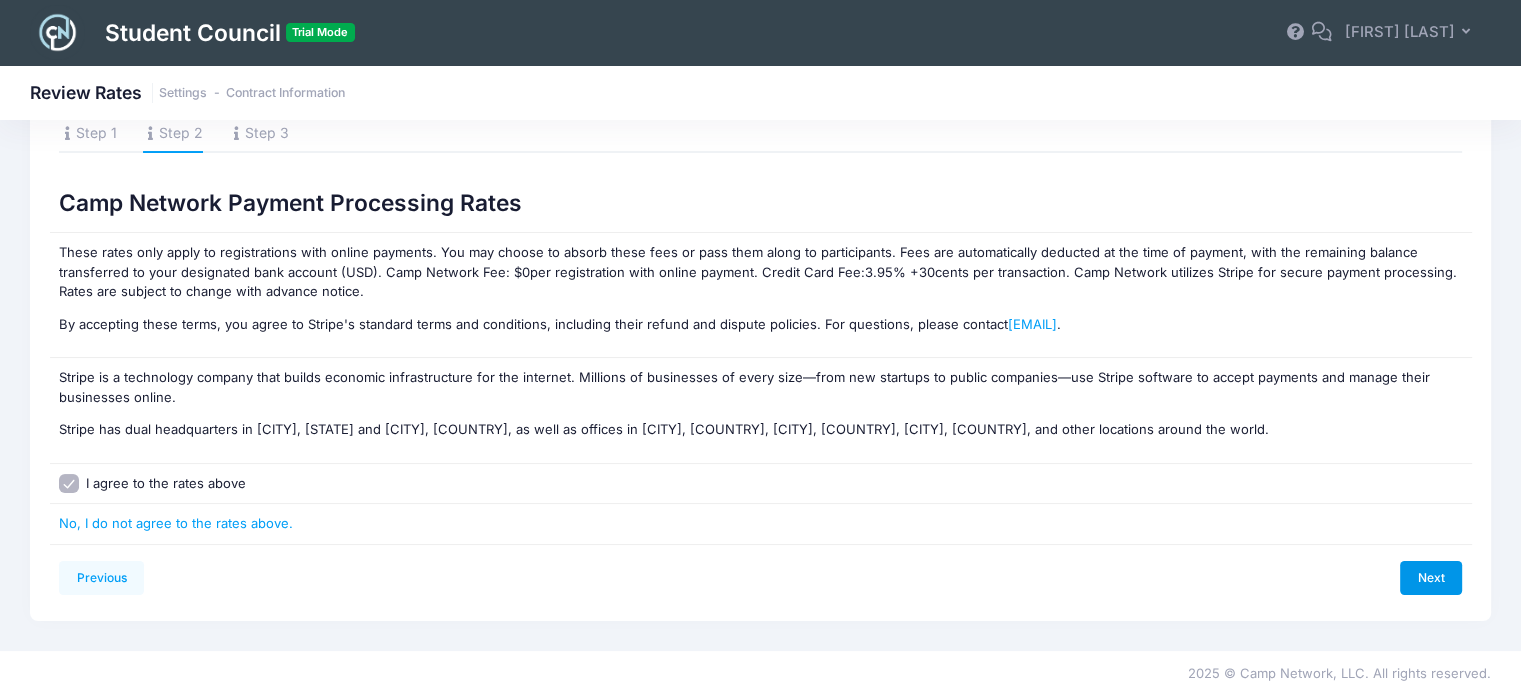 click on "Next" at bounding box center (1431, 578) 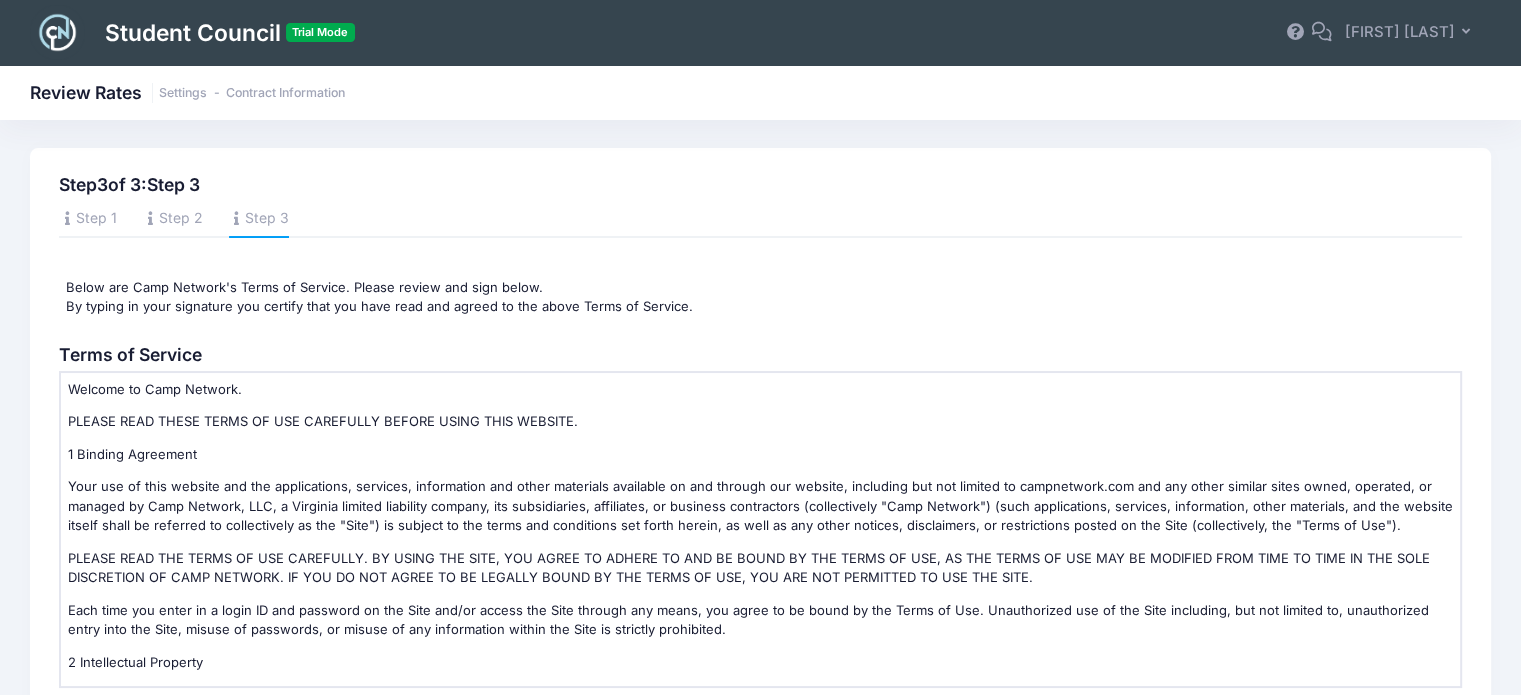 scroll, scrollTop: 0, scrollLeft: 0, axis: both 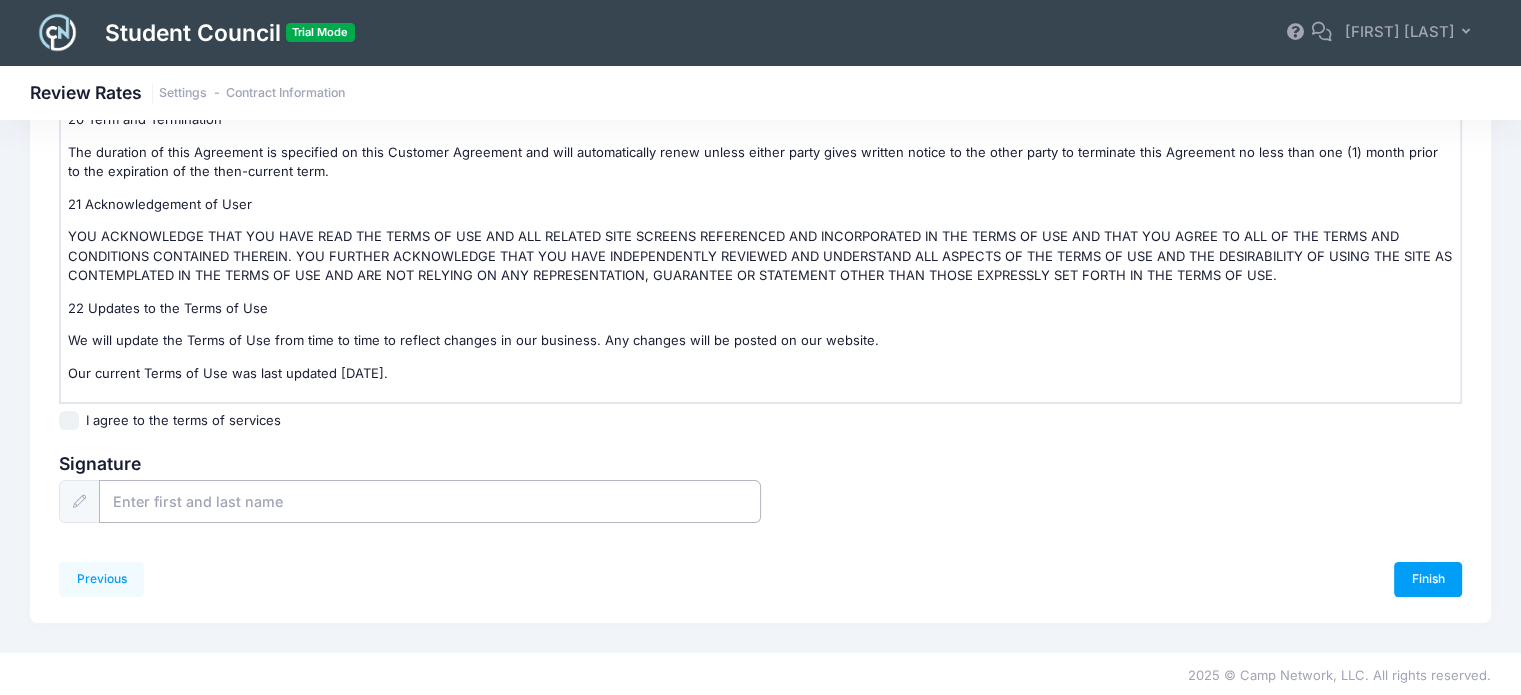 click at bounding box center (429, 501) 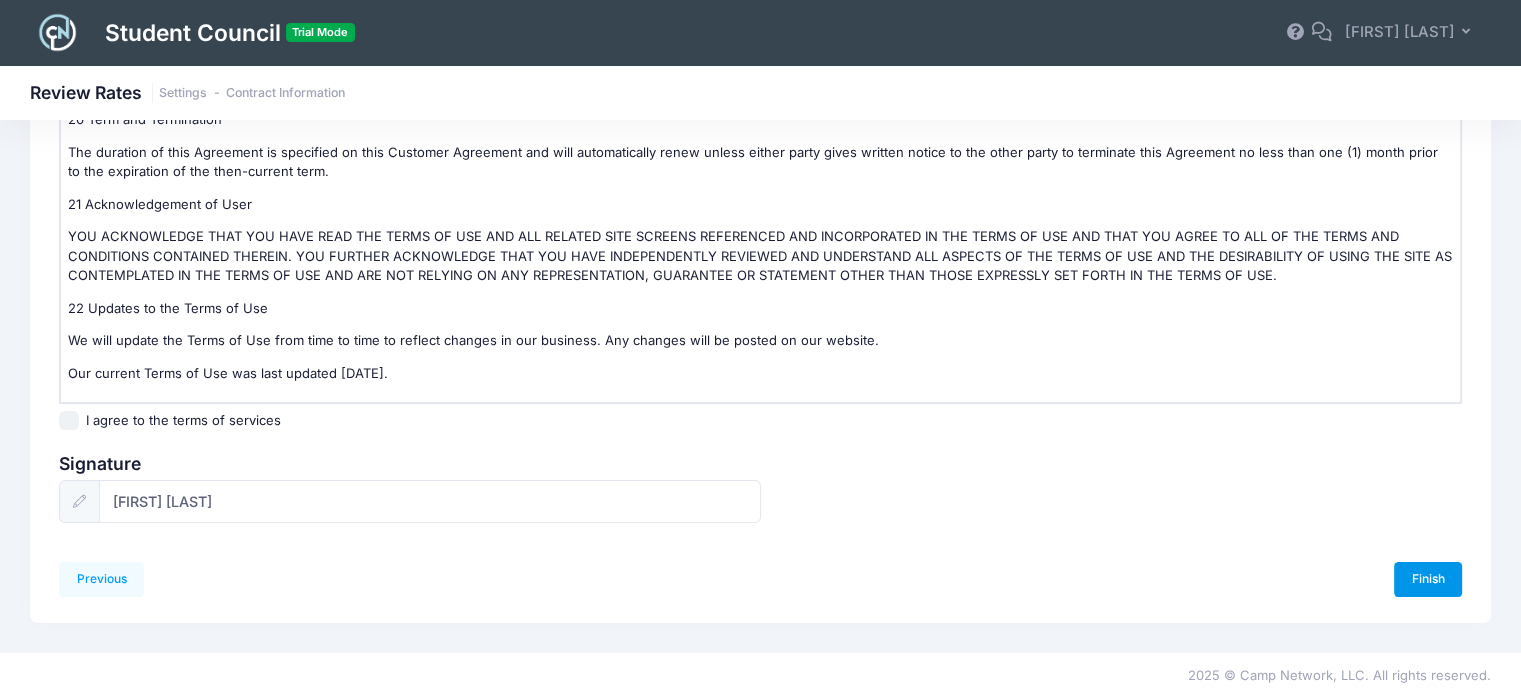 click on "Finish" at bounding box center (1428, 579) 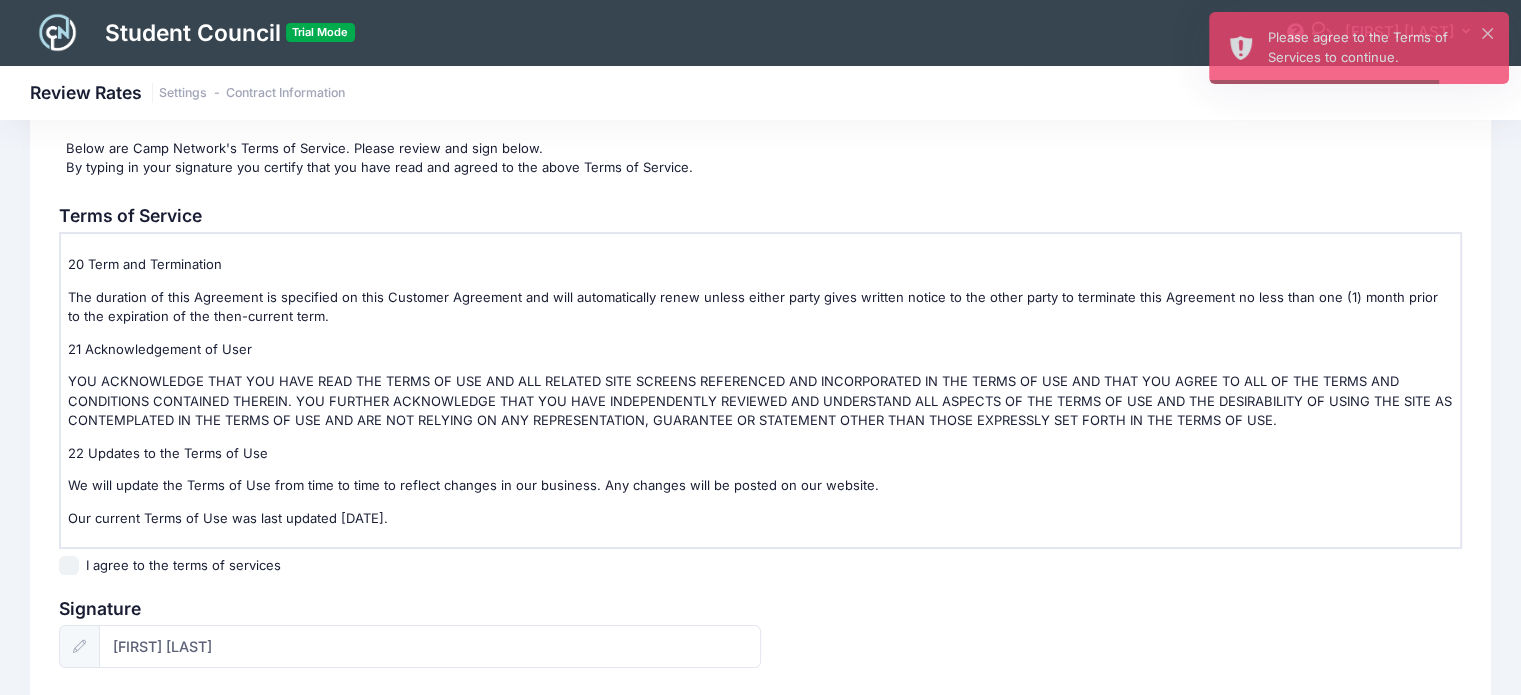scroll, scrollTop: 286, scrollLeft: 0, axis: vertical 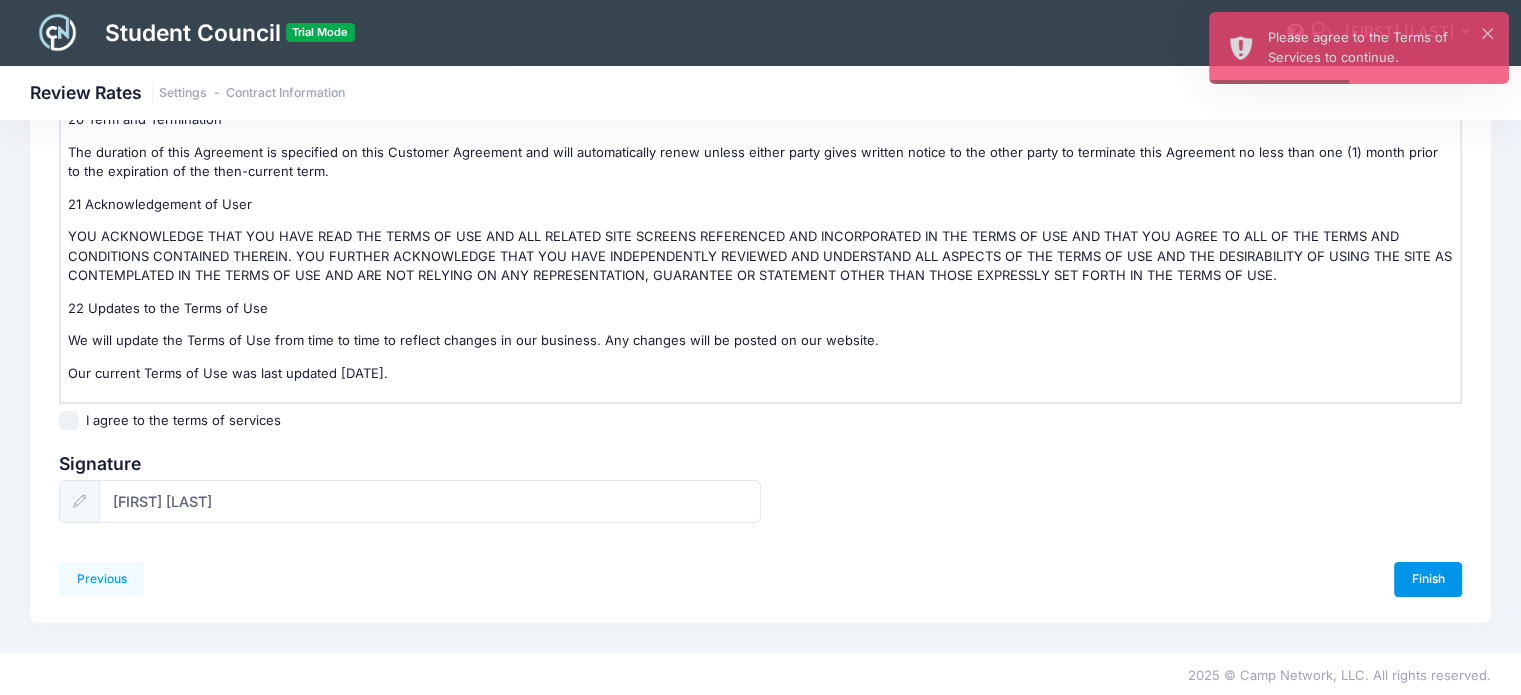 click on "Finish" at bounding box center (1428, 579) 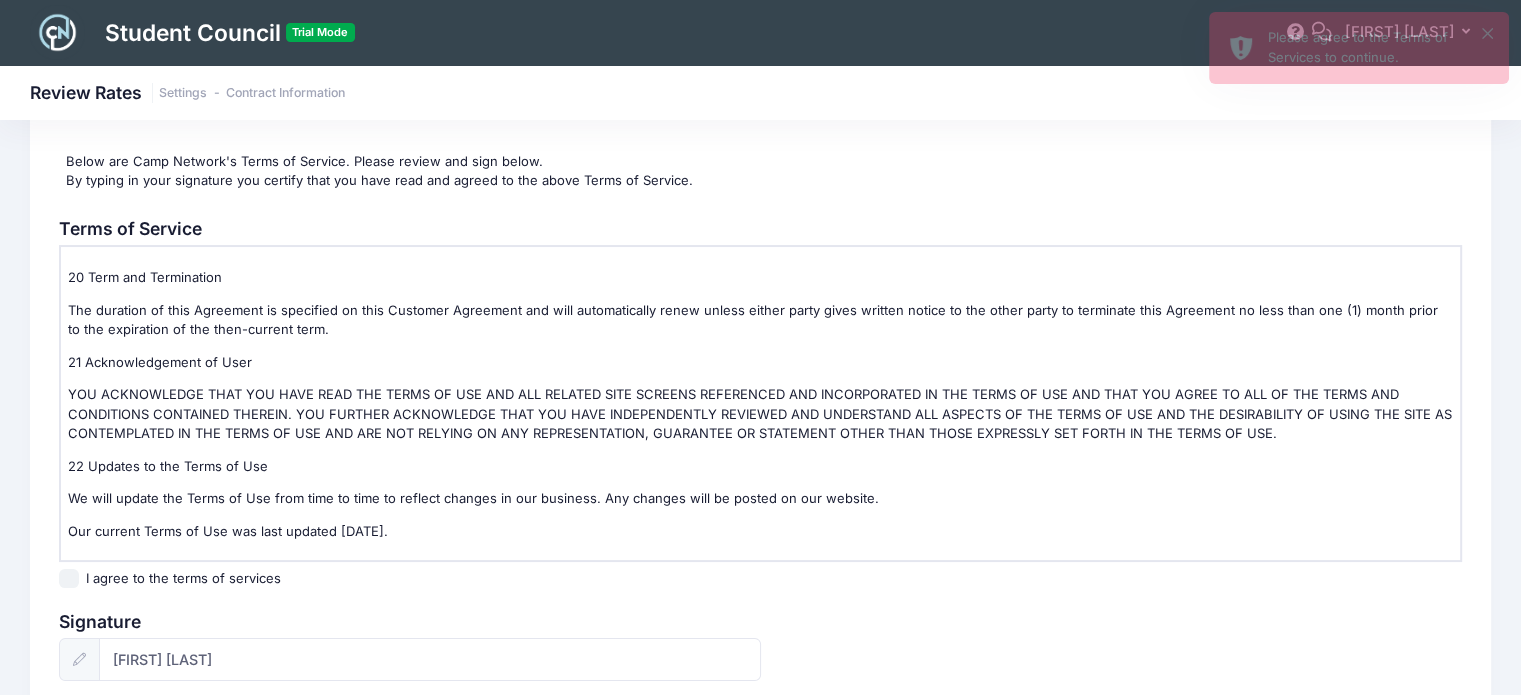 scroll, scrollTop: 128, scrollLeft: 0, axis: vertical 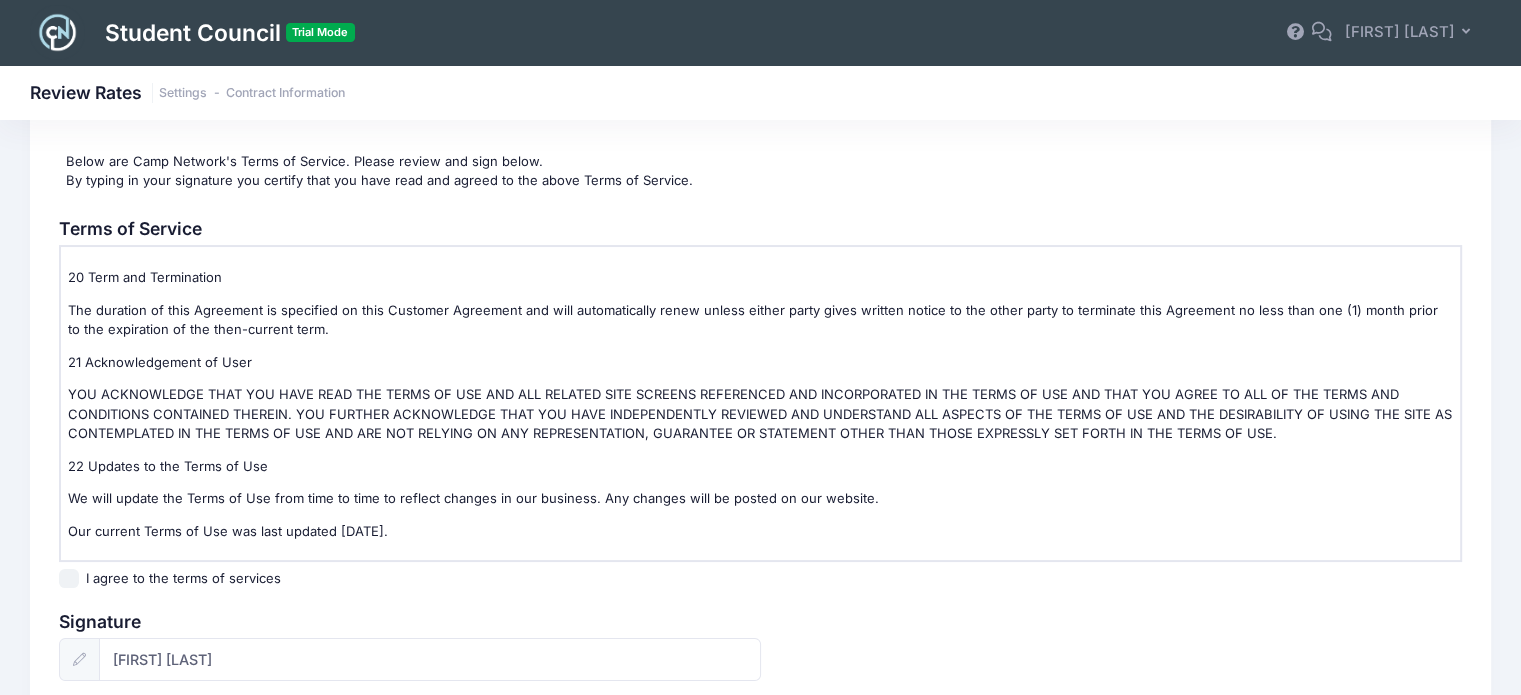 click on "I agree to the terms of services" at bounding box center (69, 579) 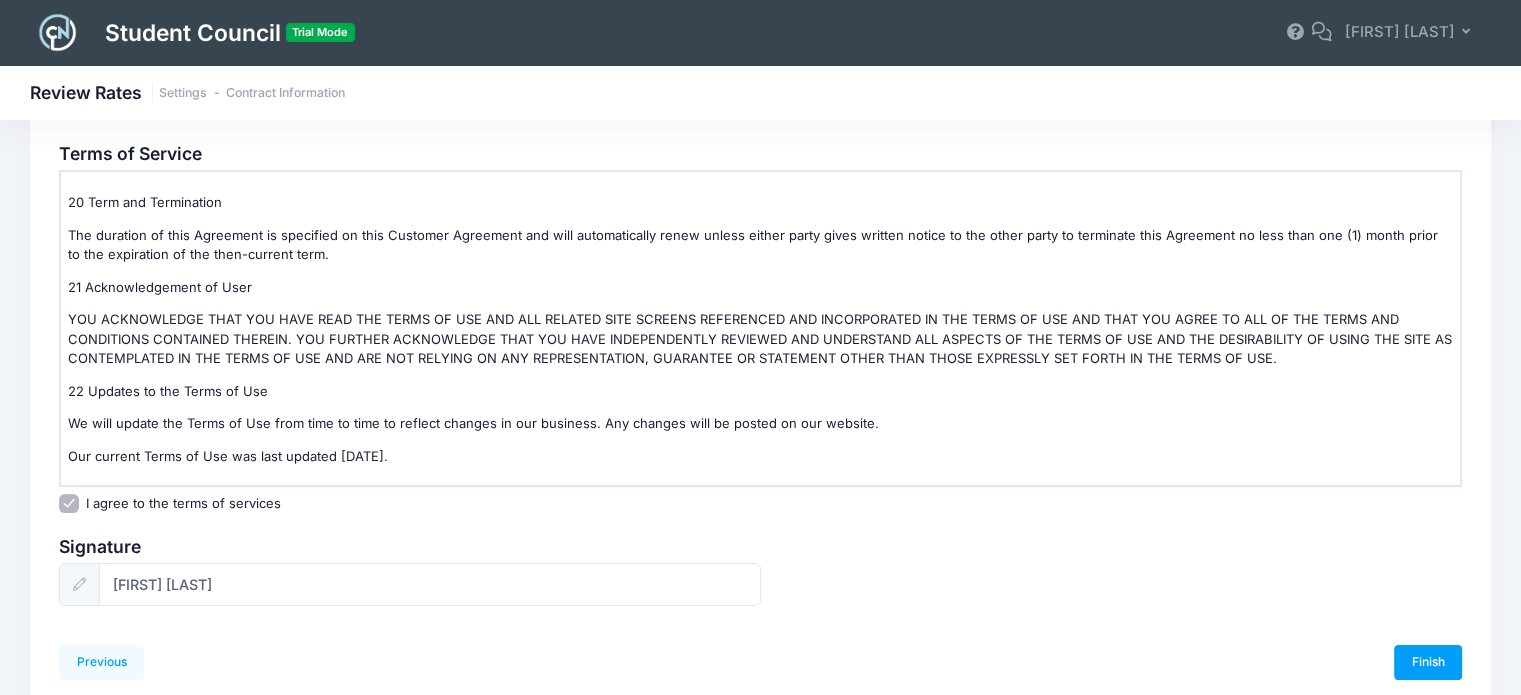 scroll, scrollTop: 286, scrollLeft: 0, axis: vertical 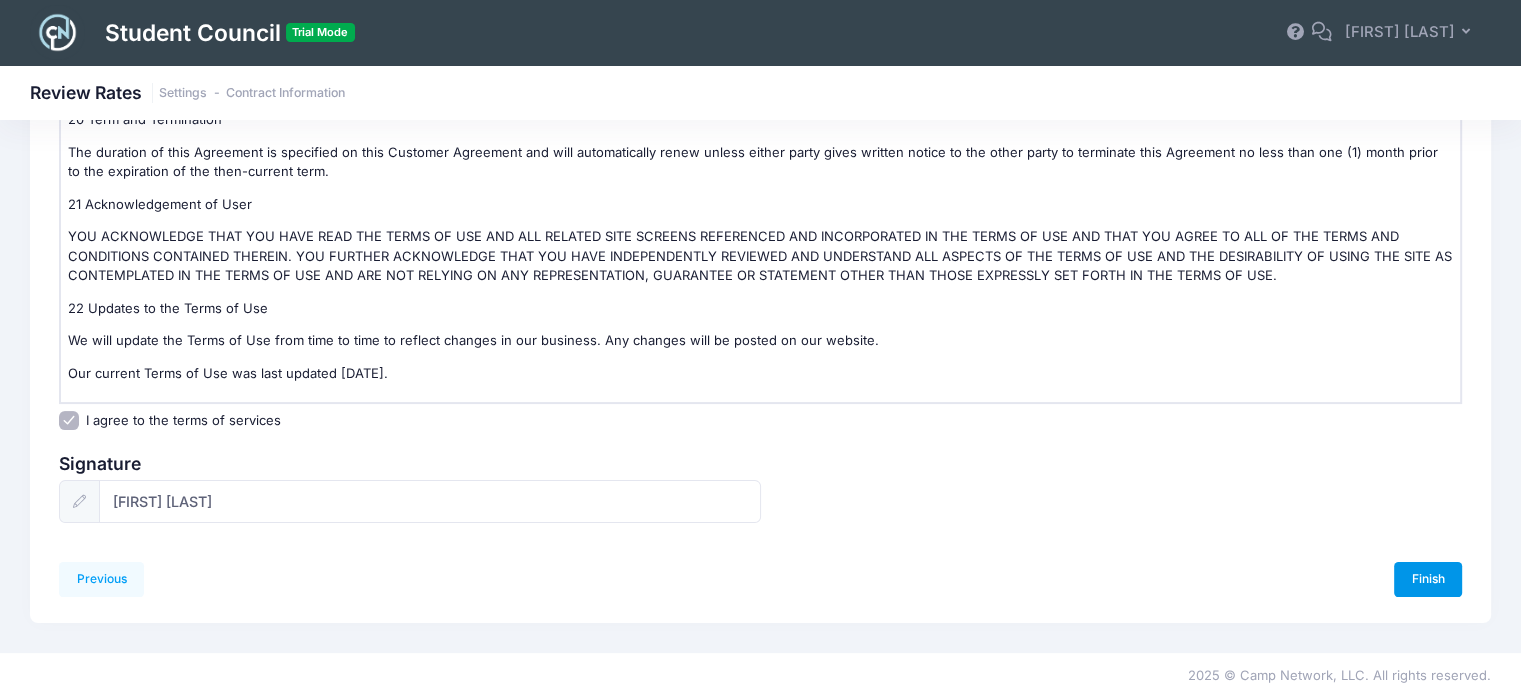 click on "Finish" at bounding box center (1428, 579) 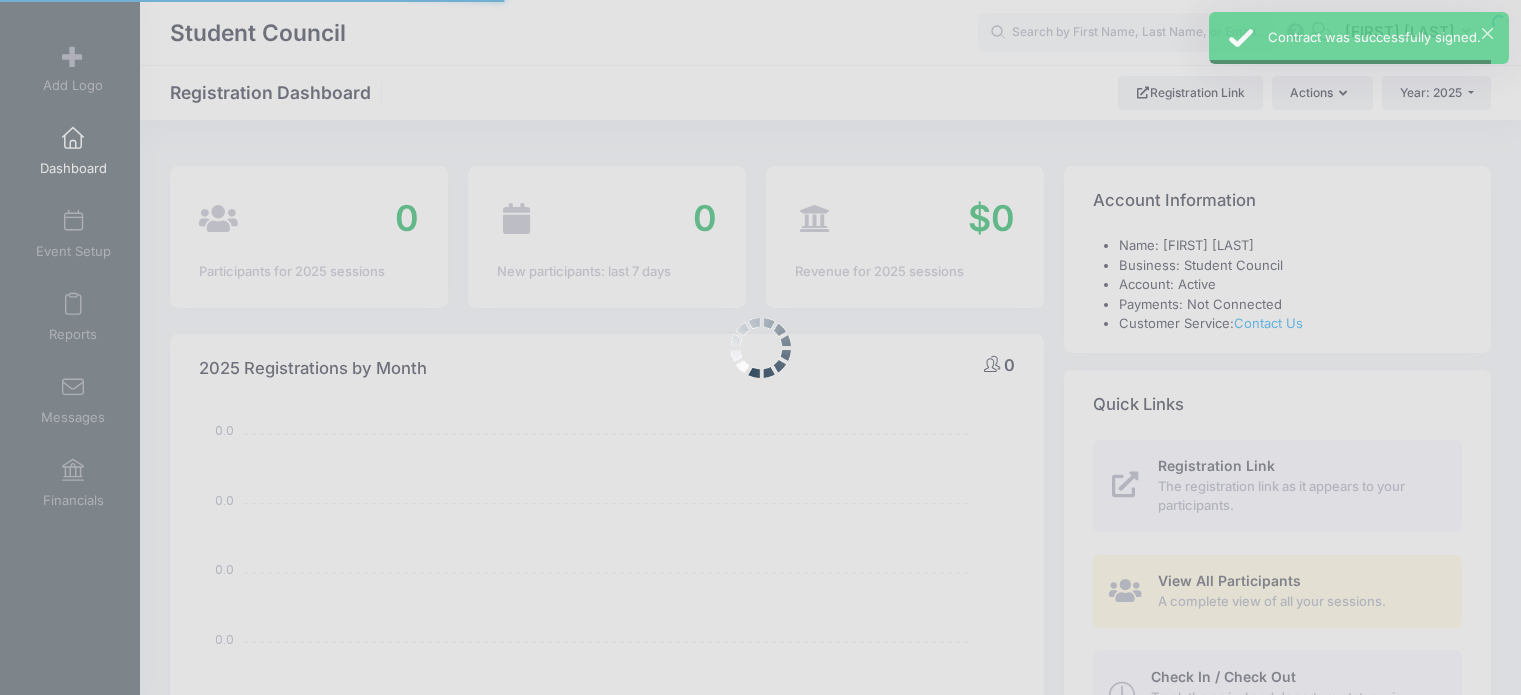 select 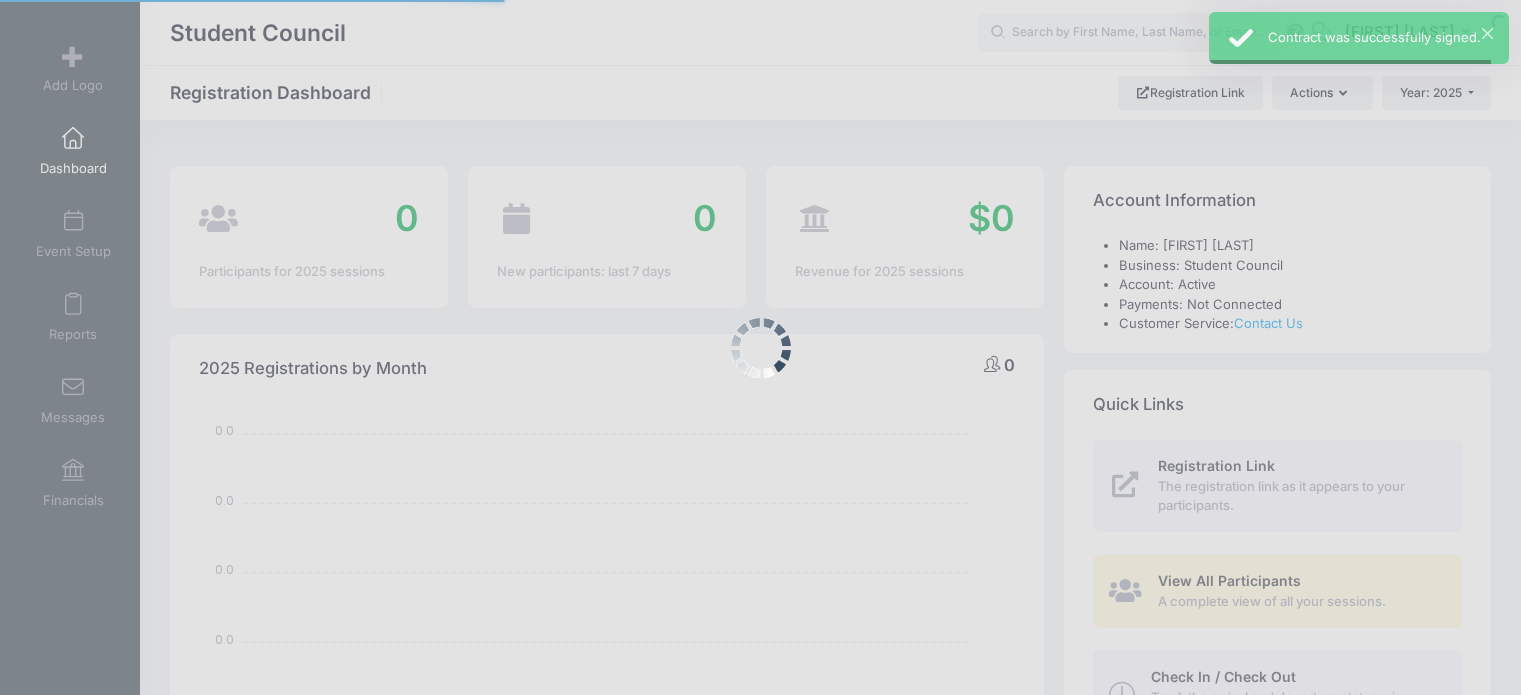 scroll, scrollTop: 0, scrollLeft: 0, axis: both 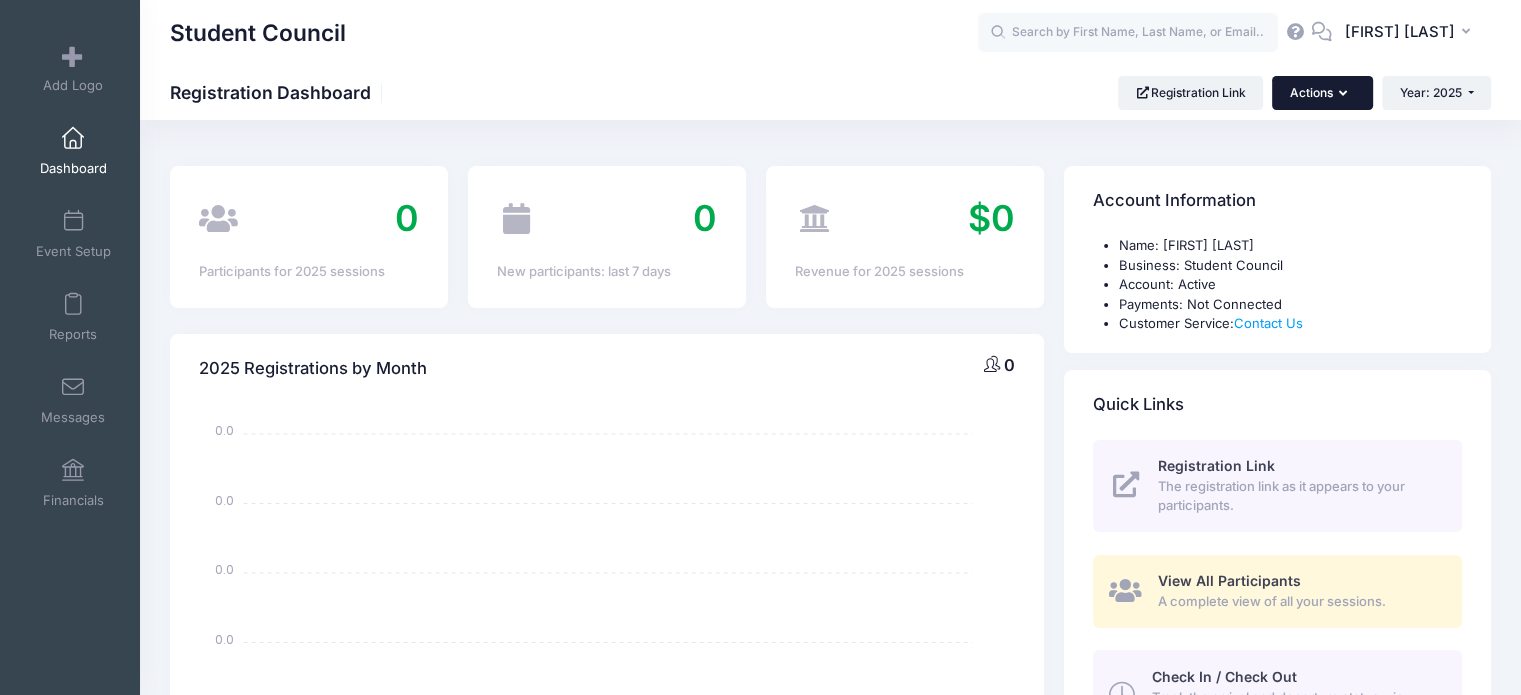 click at bounding box center (1347, 94) 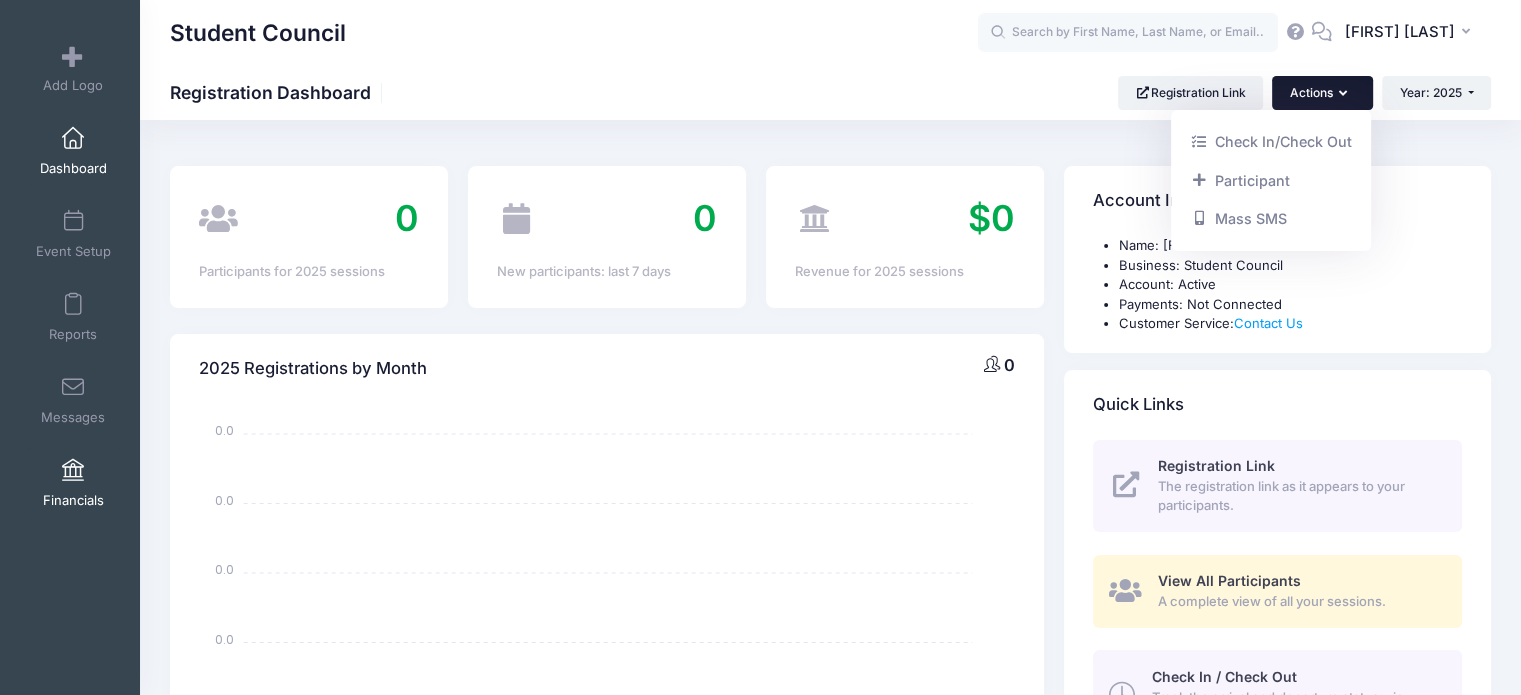 click at bounding box center [73, 471] 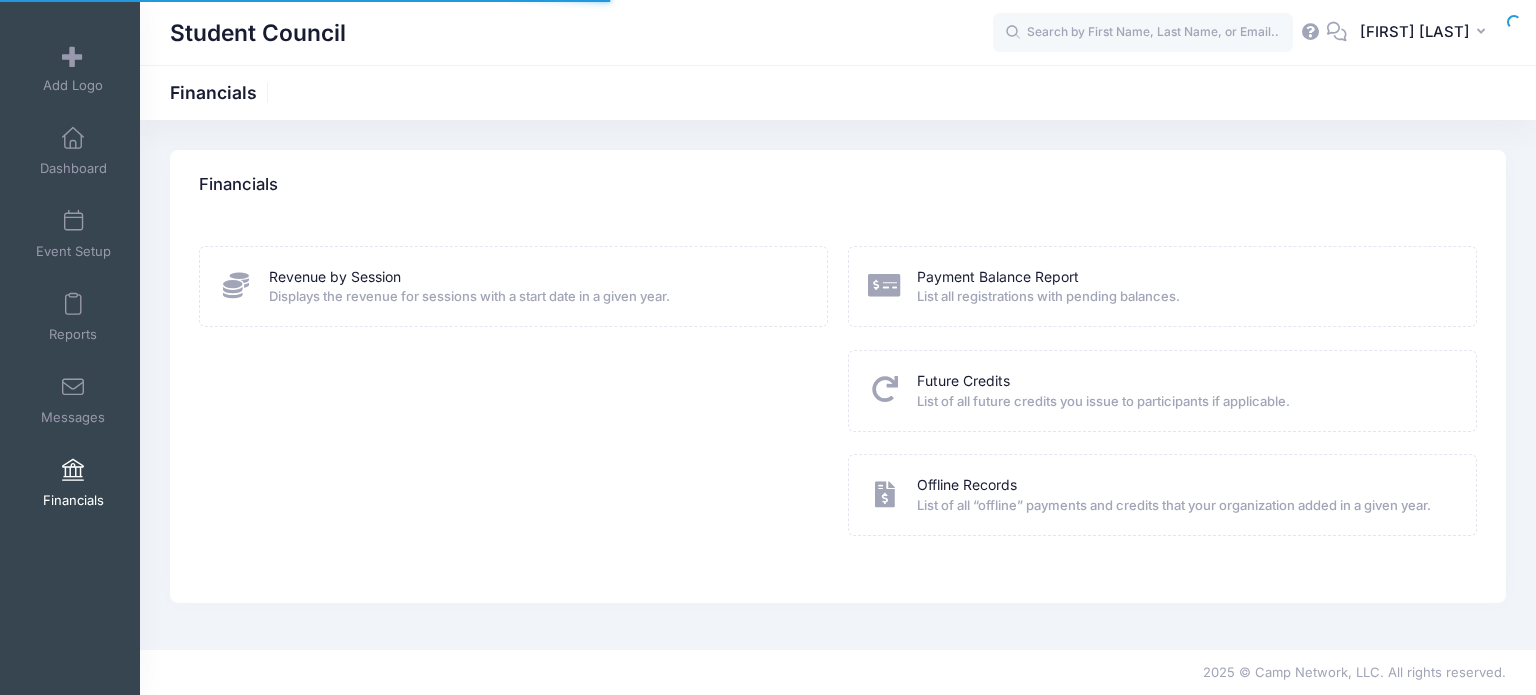 scroll, scrollTop: 0, scrollLeft: 0, axis: both 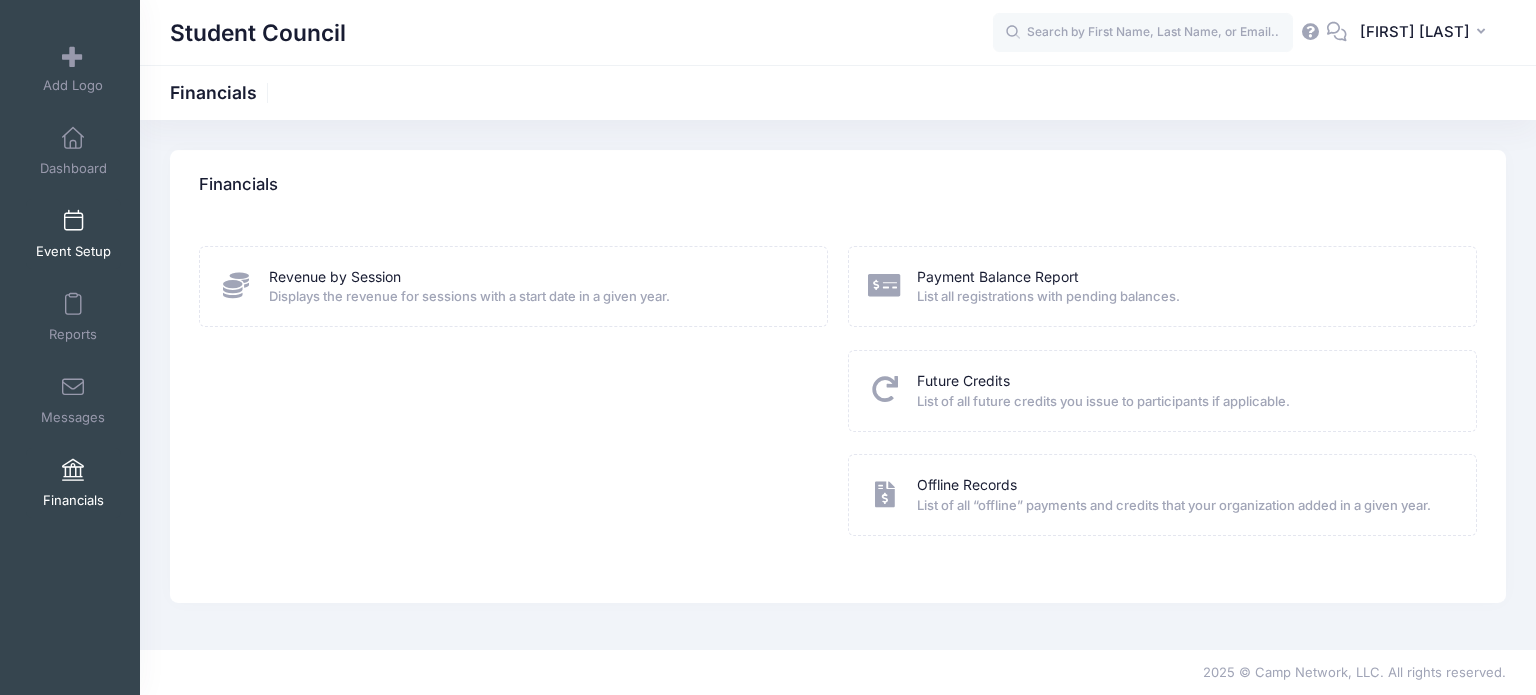 click at bounding box center (73, 222) 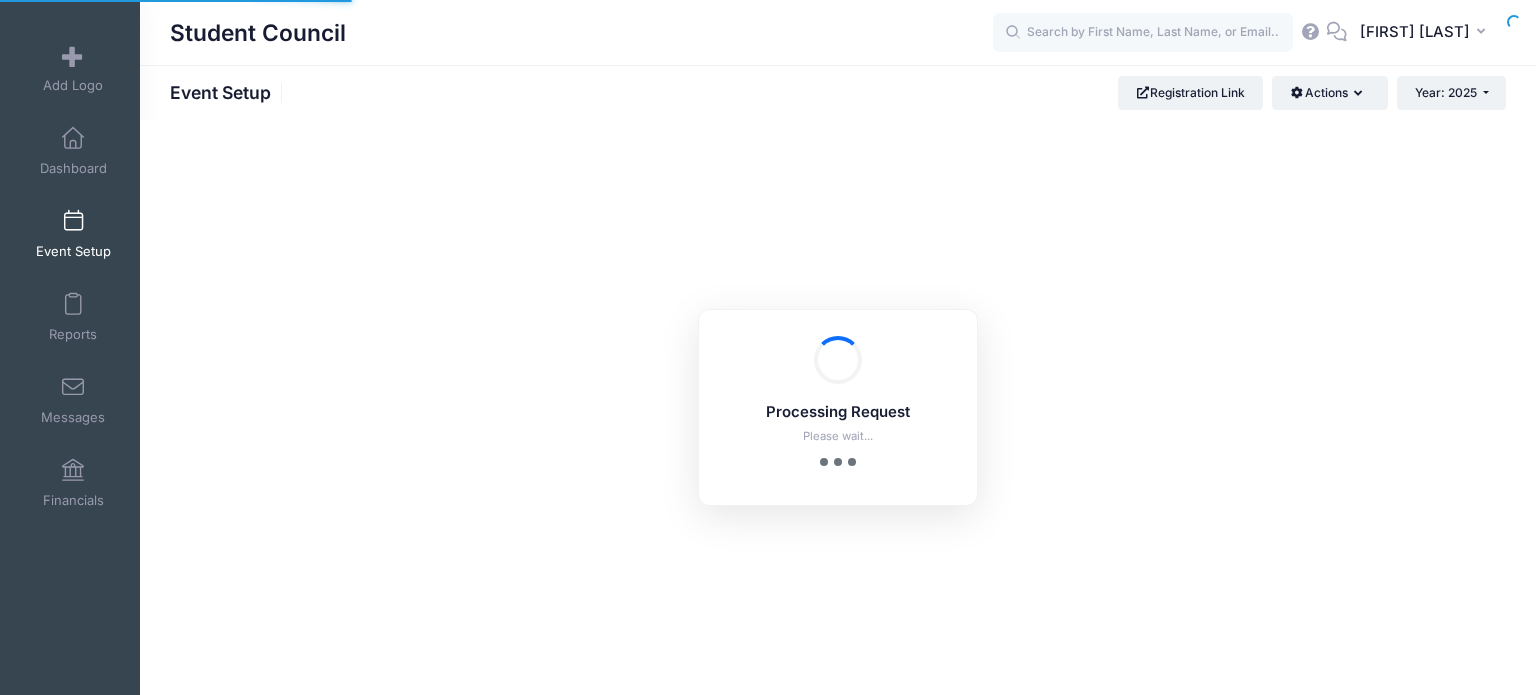 scroll, scrollTop: 0, scrollLeft: 0, axis: both 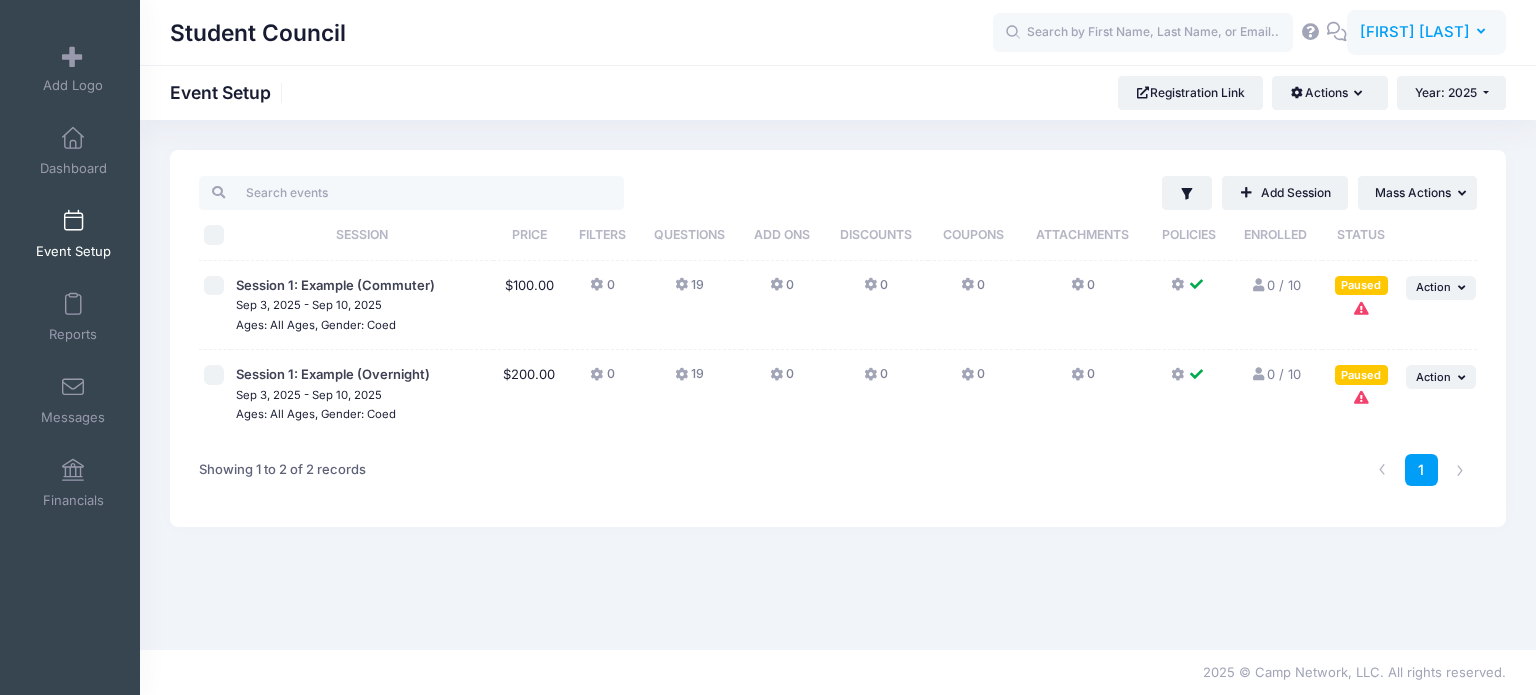 click on "[FIRST] [LAST]" at bounding box center [1415, 32] 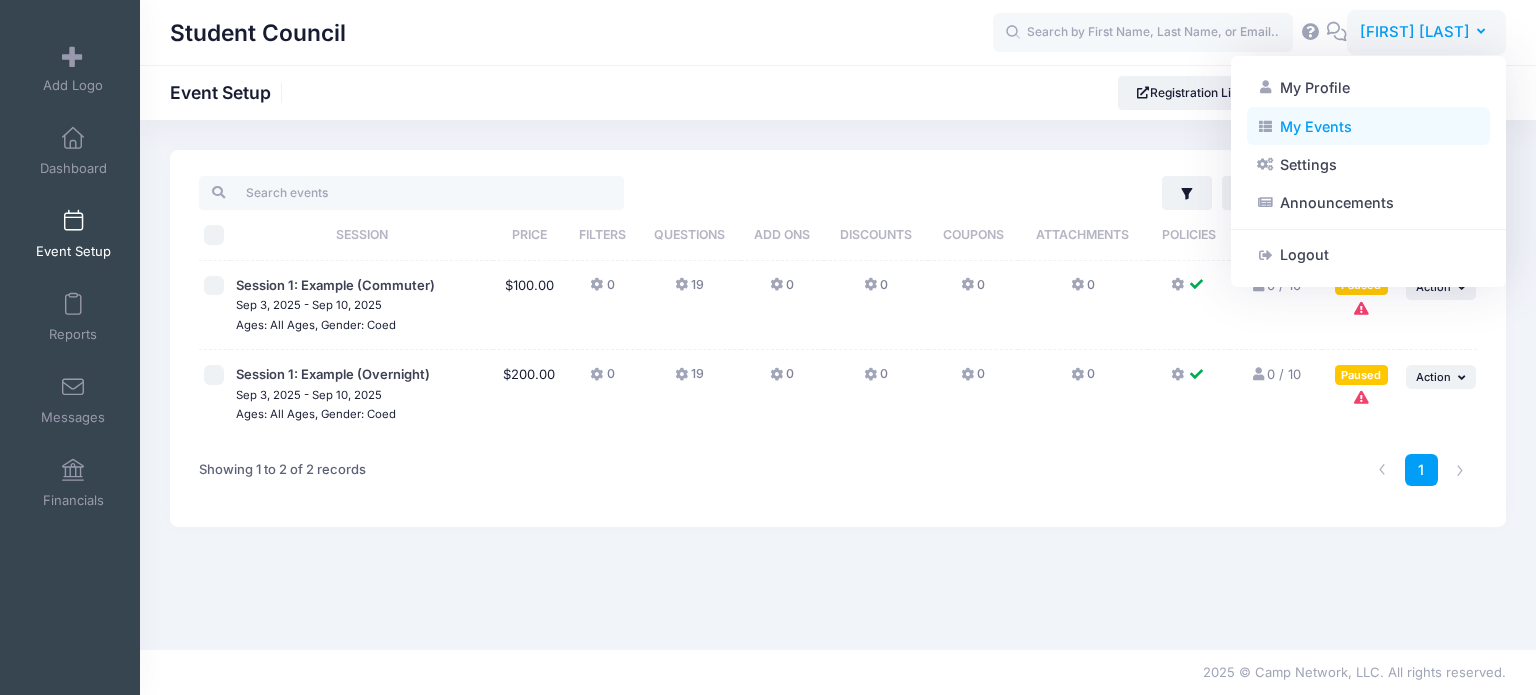 click on "My Events" at bounding box center (1368, 126) 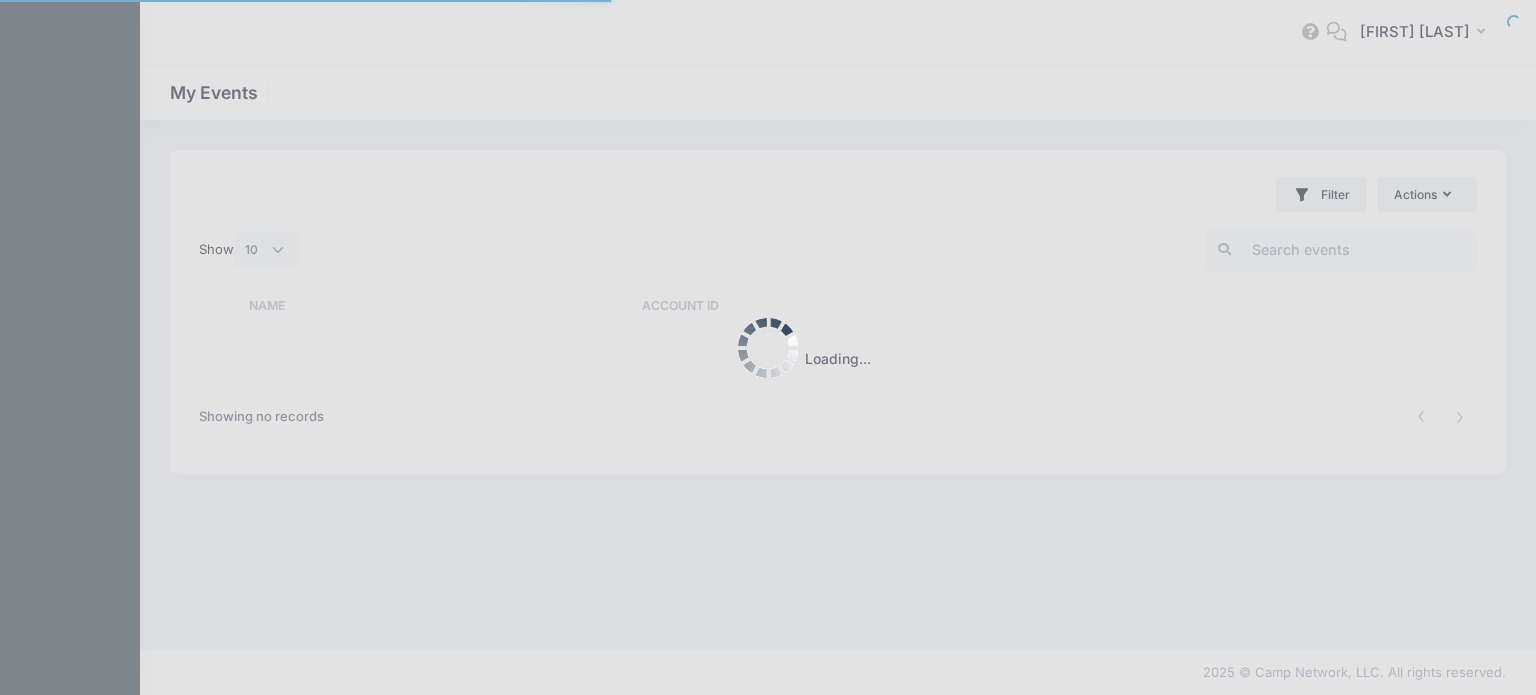select on "10" 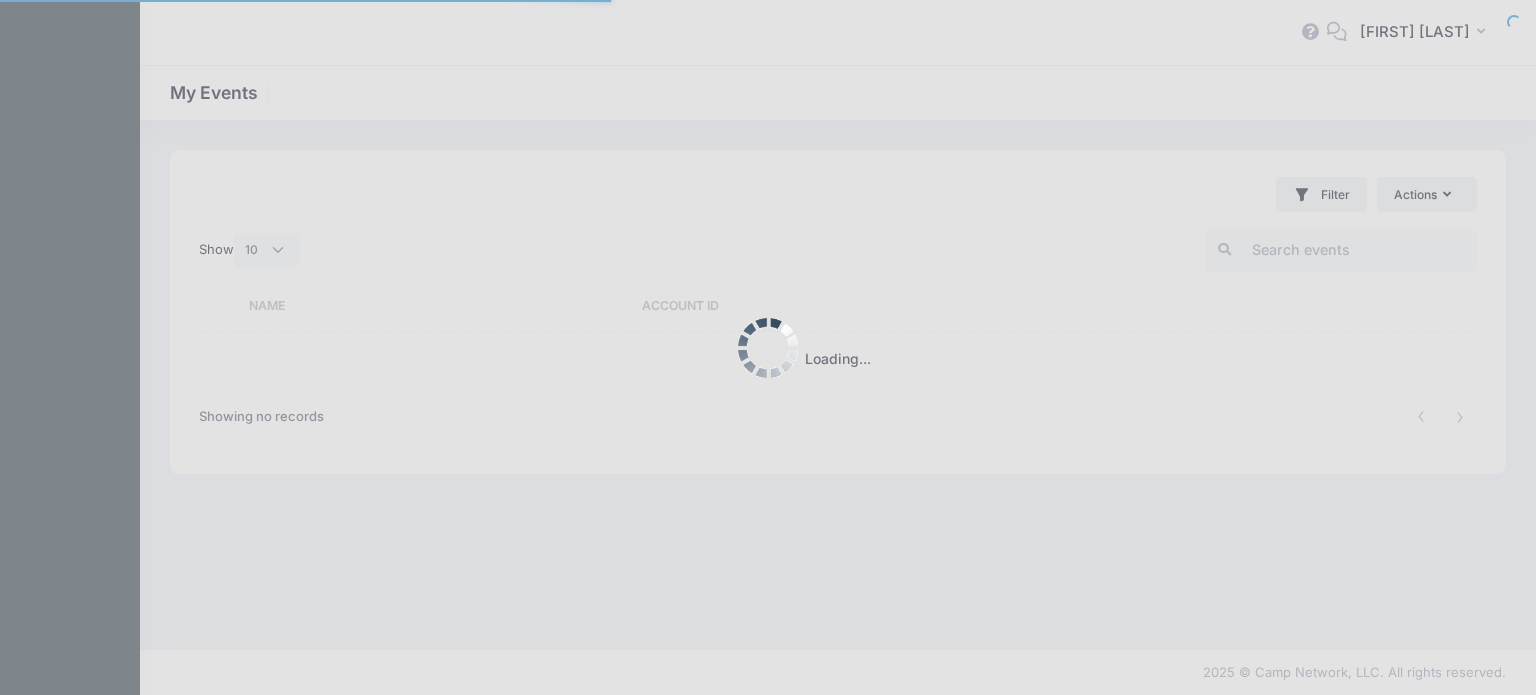 scroll, scrollTop: 0, scrollLeft: 0, axis: both 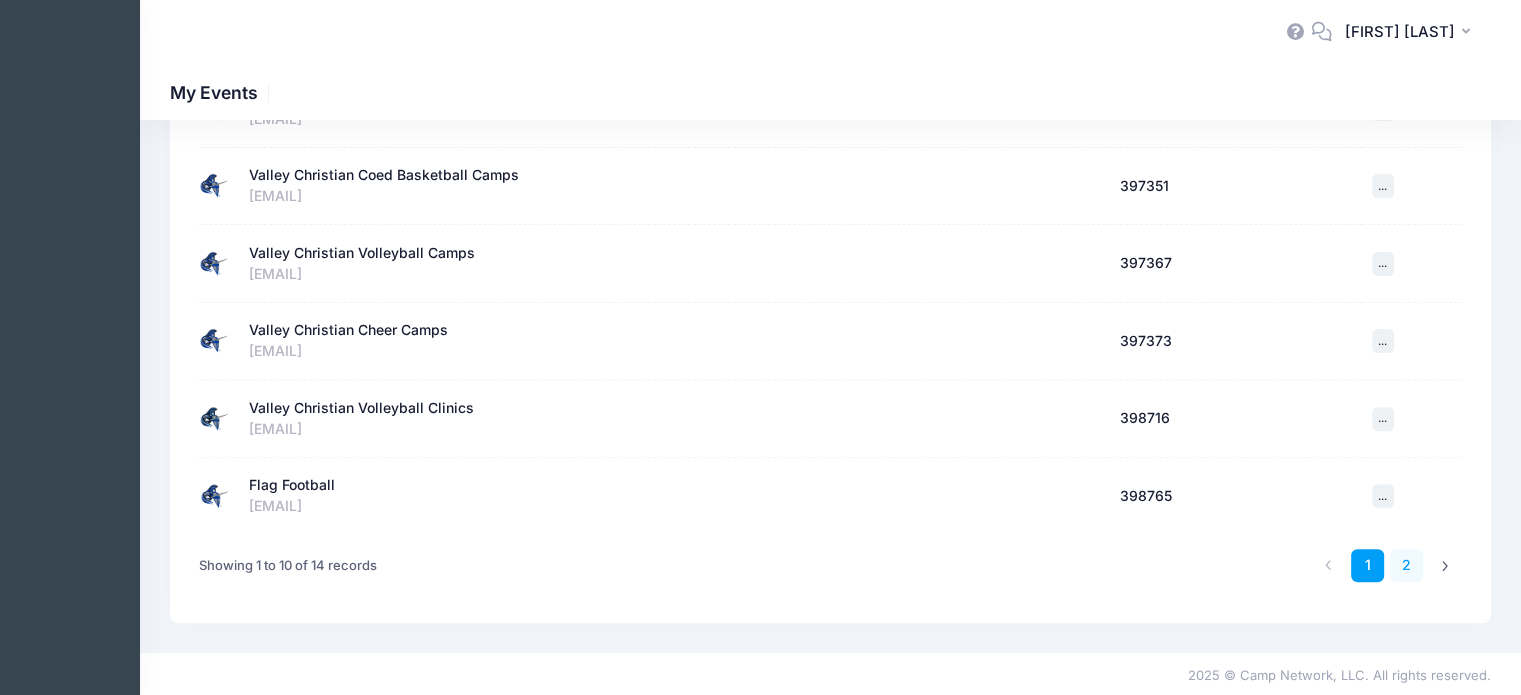 click on "2" at bounding box center [1406, 565] 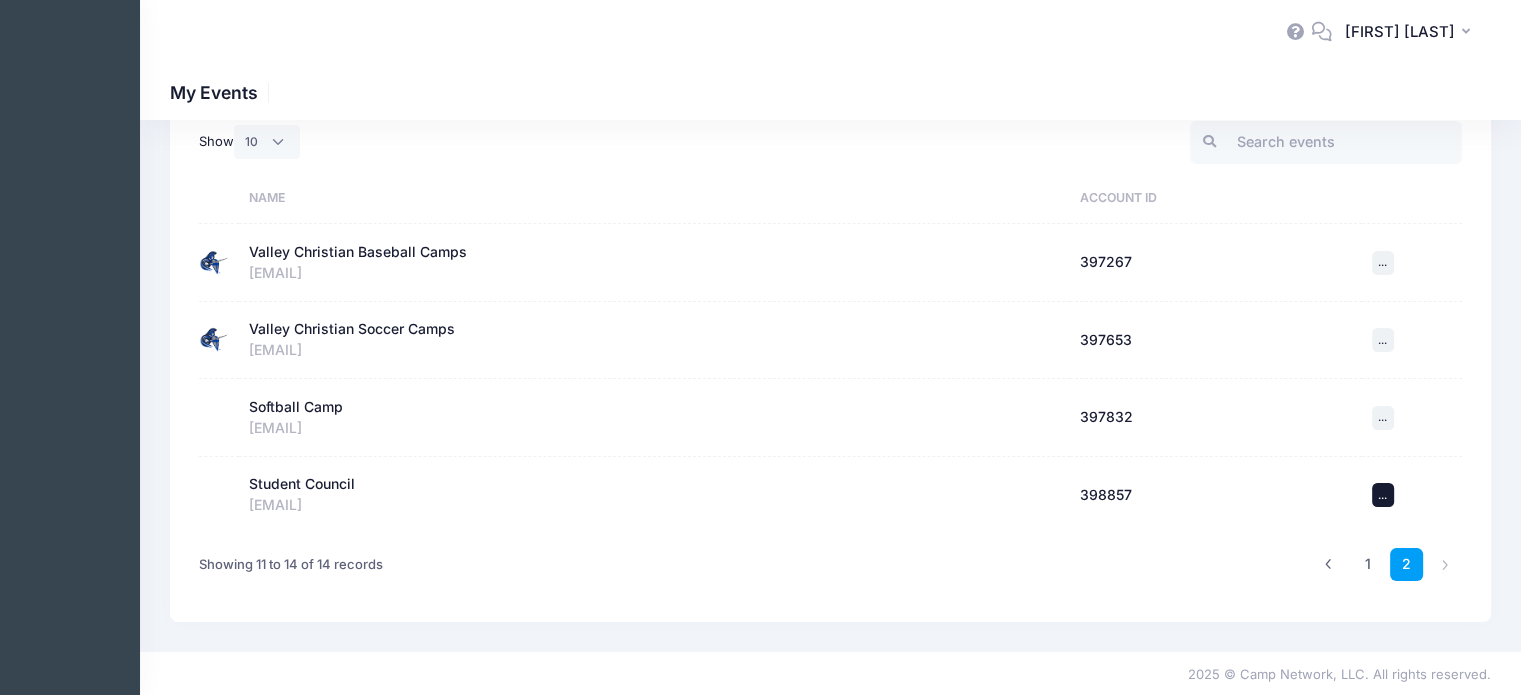 click on "..." at bounding box center (1382, 495) 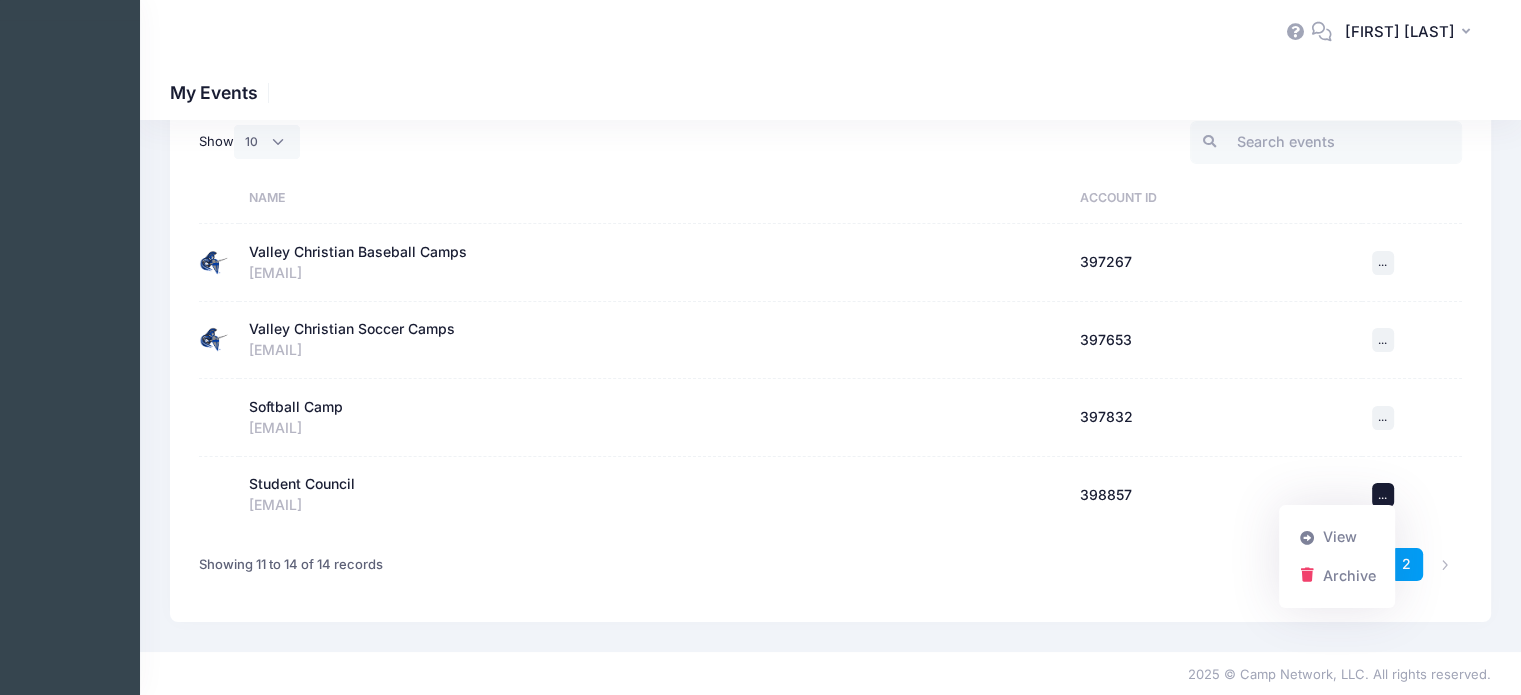 drag, startPoint x: 296, startPoint y: 475, endPoint x: 305, endPoint y: 483, distance: 12.0415945 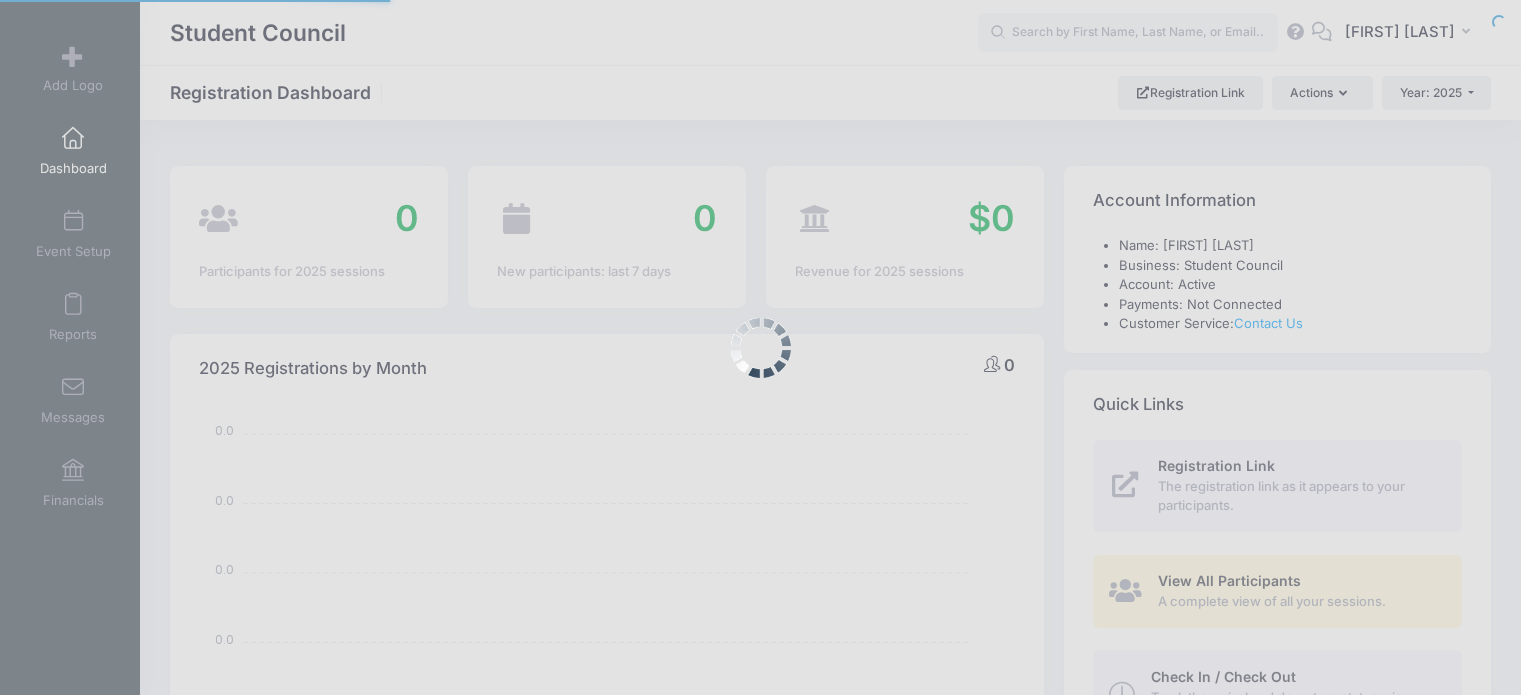 select 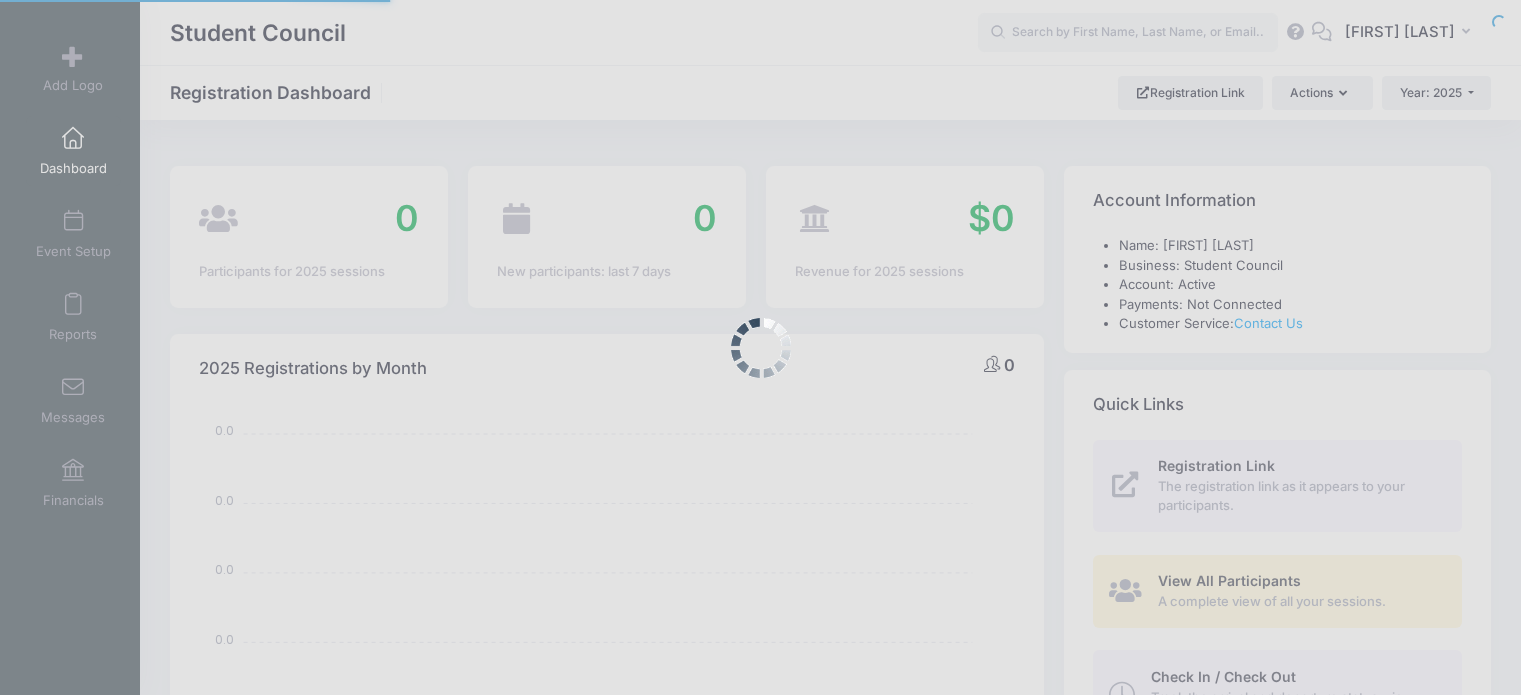 scroll, scrollTop: 0, scrollLeft: 0, axis: both 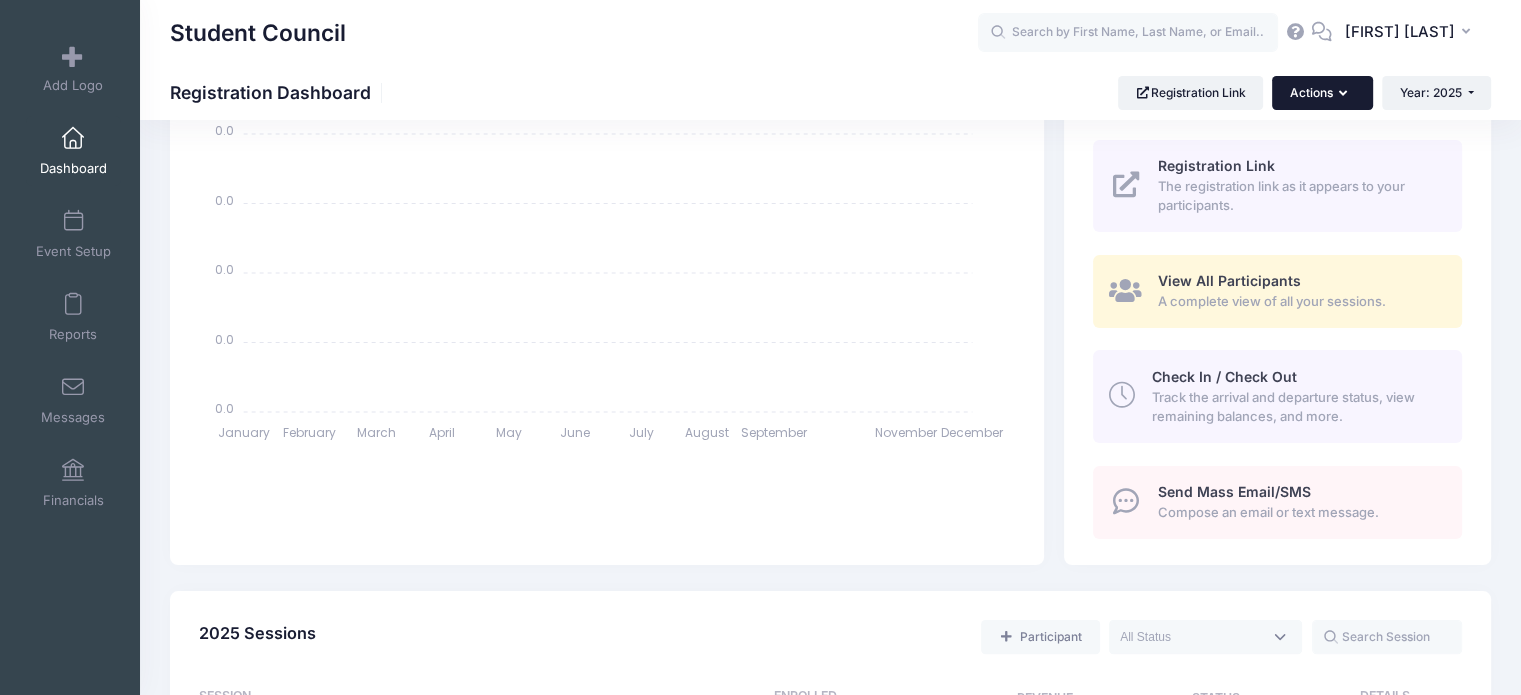 click at bounding box center [1347, 94] 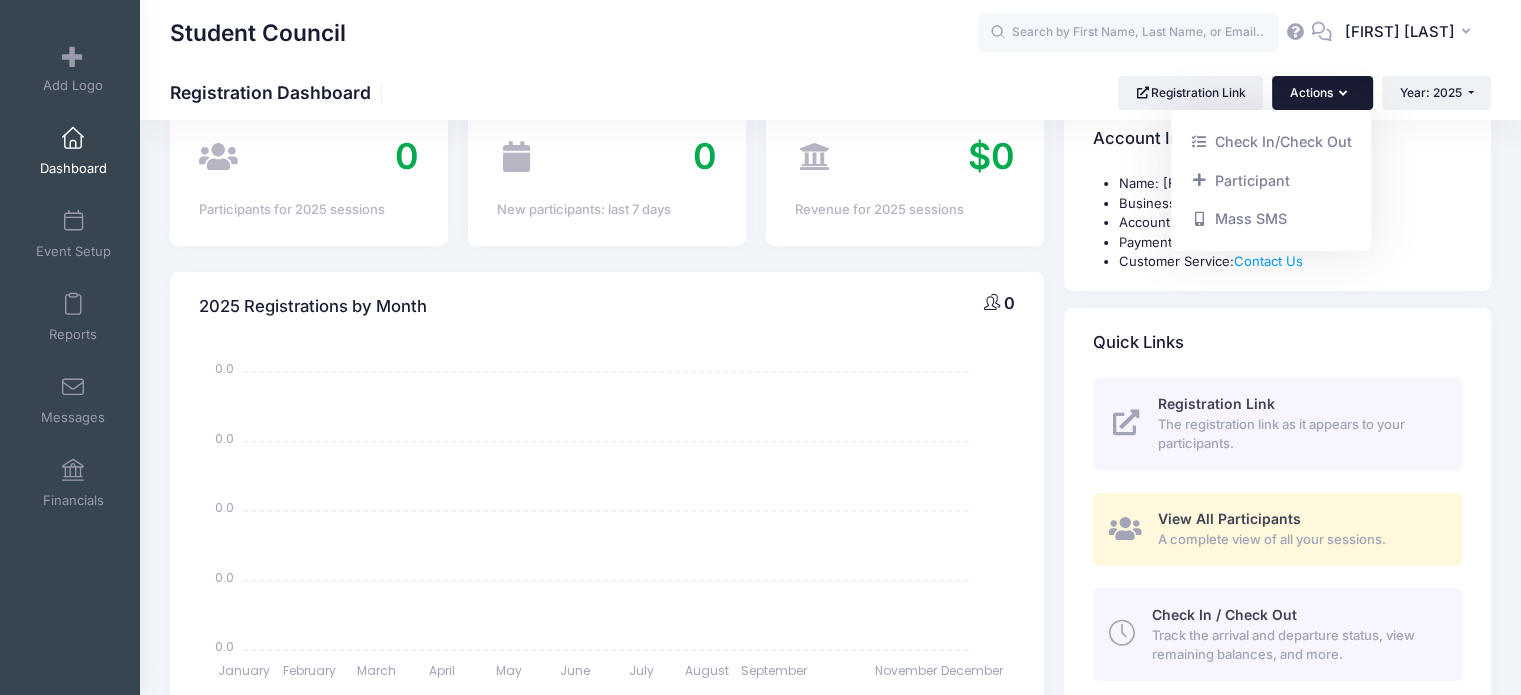 scroll, scrollTop: 57, scrollLeft: 0, axis: vertical 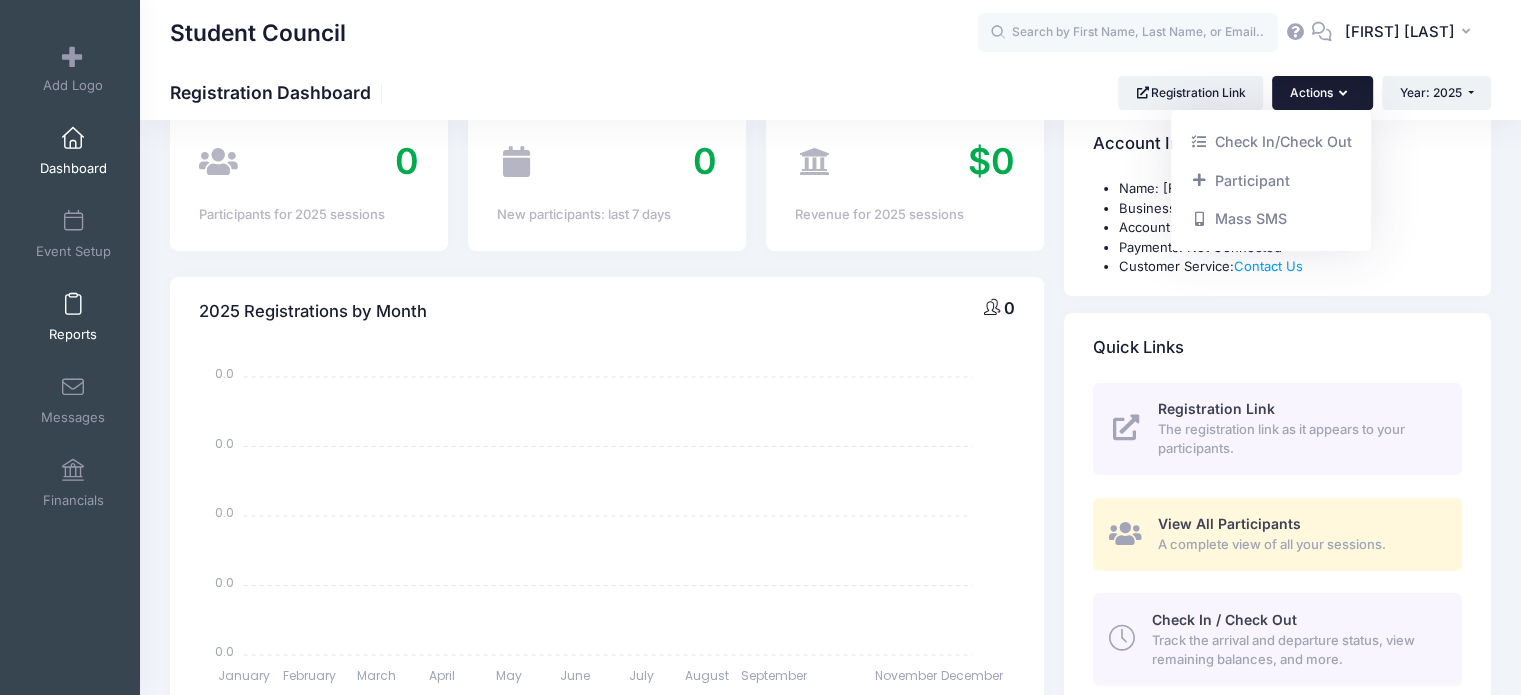 click at bounding box center (73, 305) 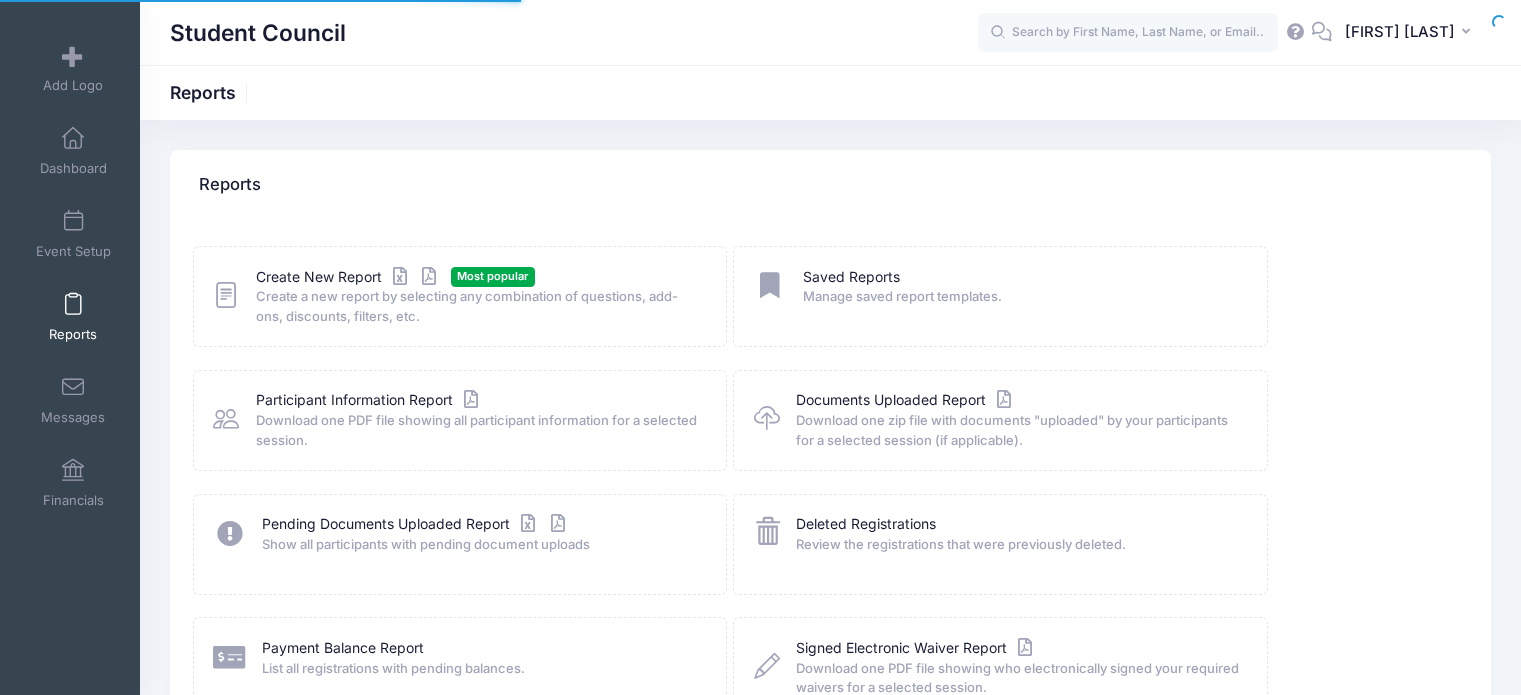 scroll, scrollTop: 0, scrollLeft: 0, axis: both 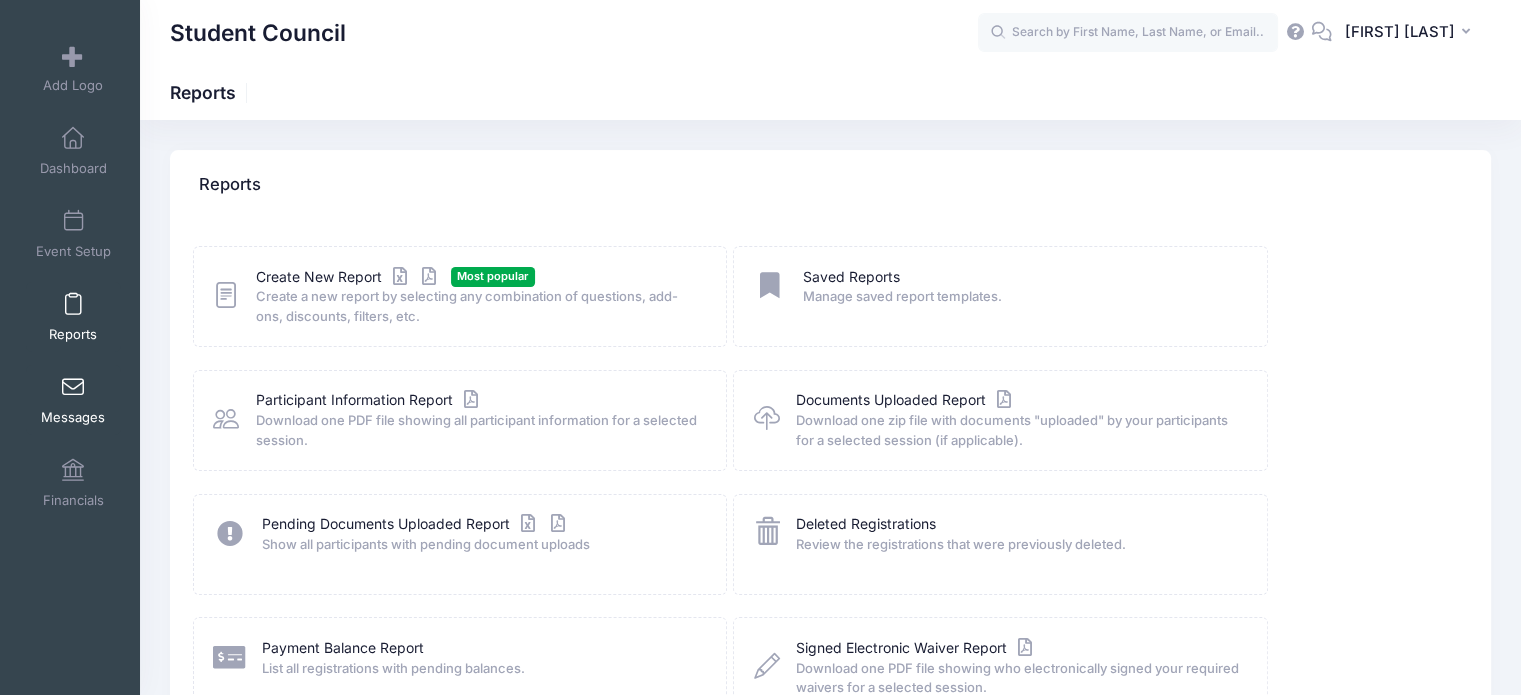 click at bounding box center (73, 388) 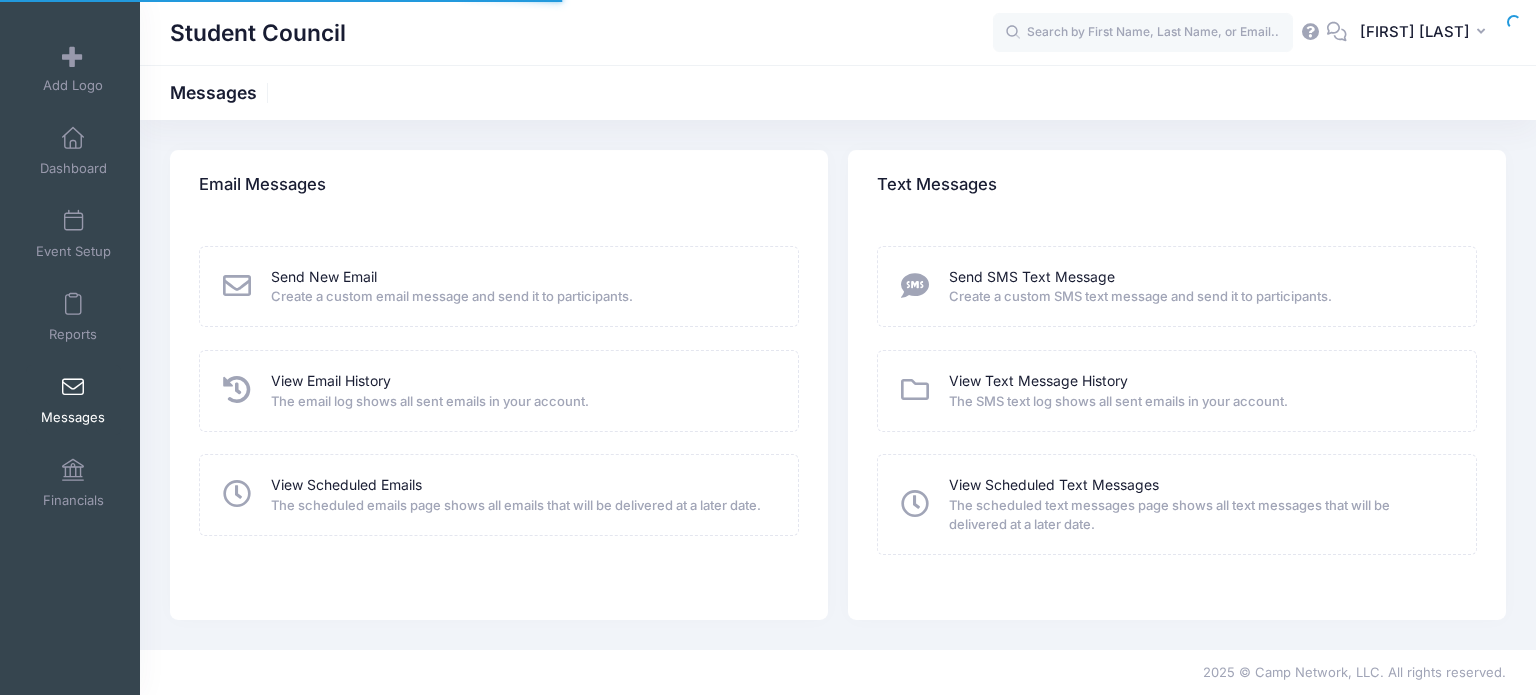 scroll, scrollTop: 0, scrollLeft: 0, axis: both 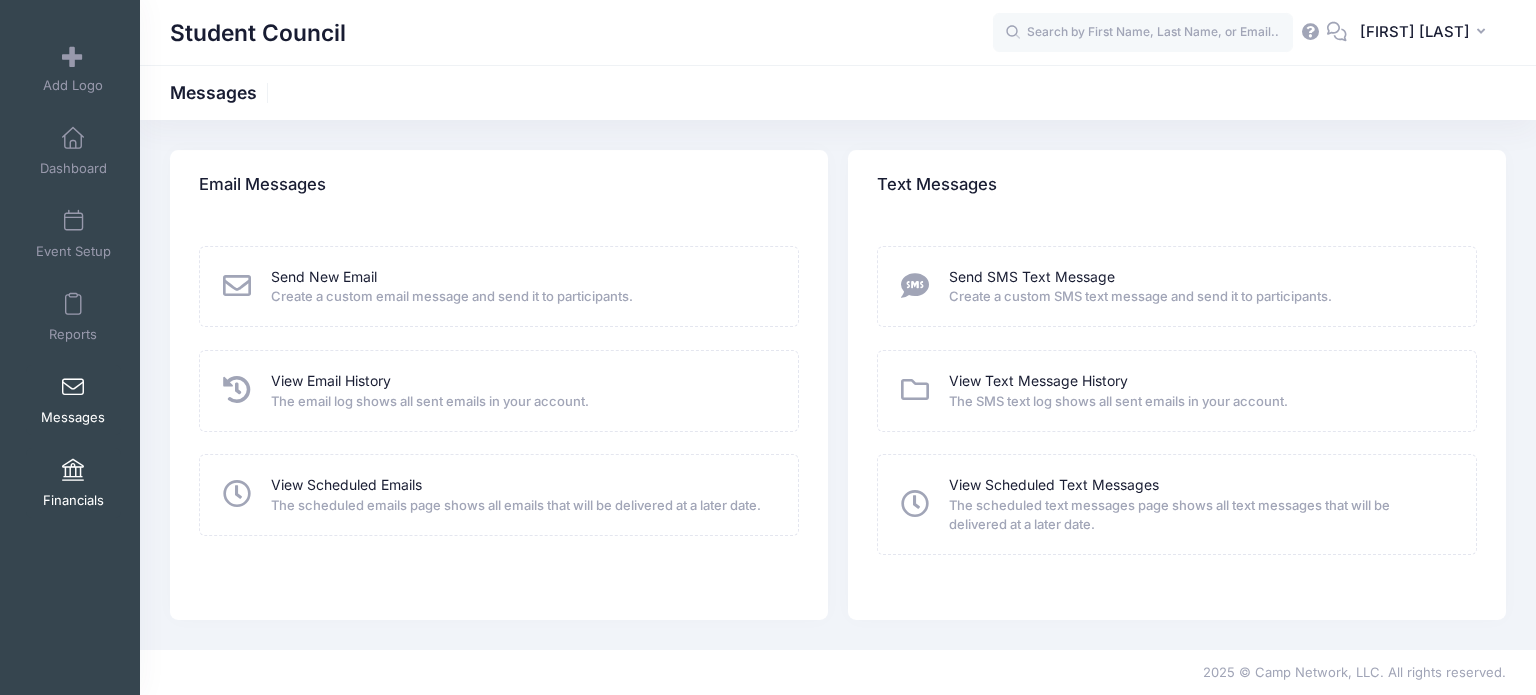 click at bounding box center [73, 471] 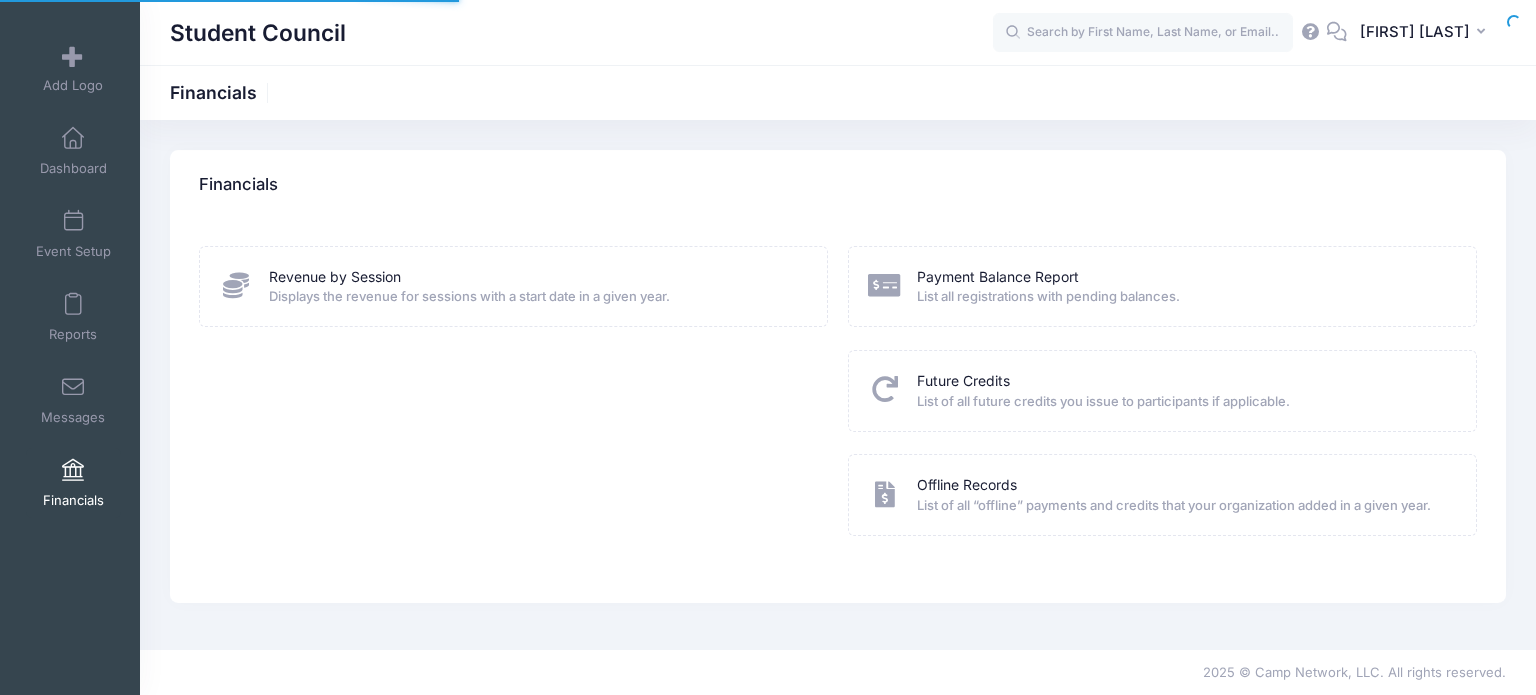 scroll, scrollTop: 0, scrollLeft: 0, axis: both 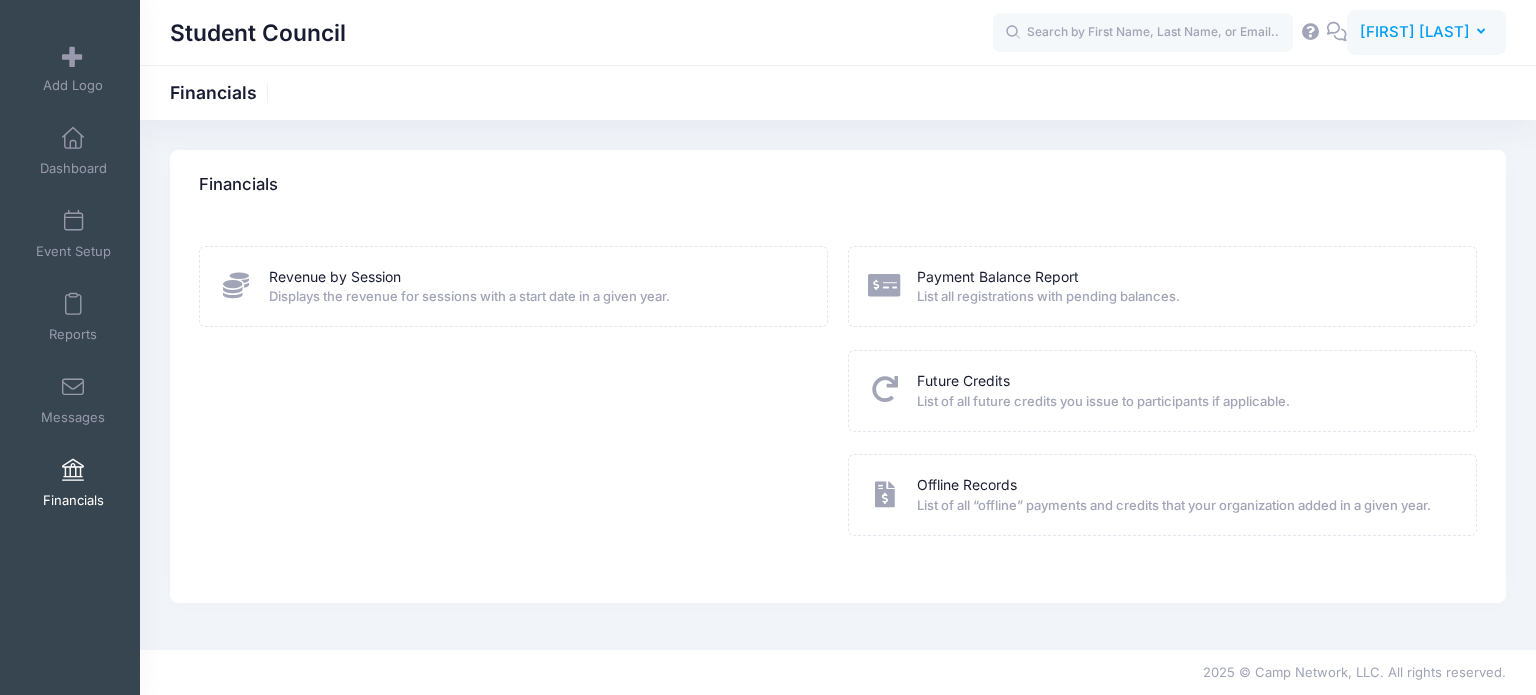 click at bounding box center (1485, 32) 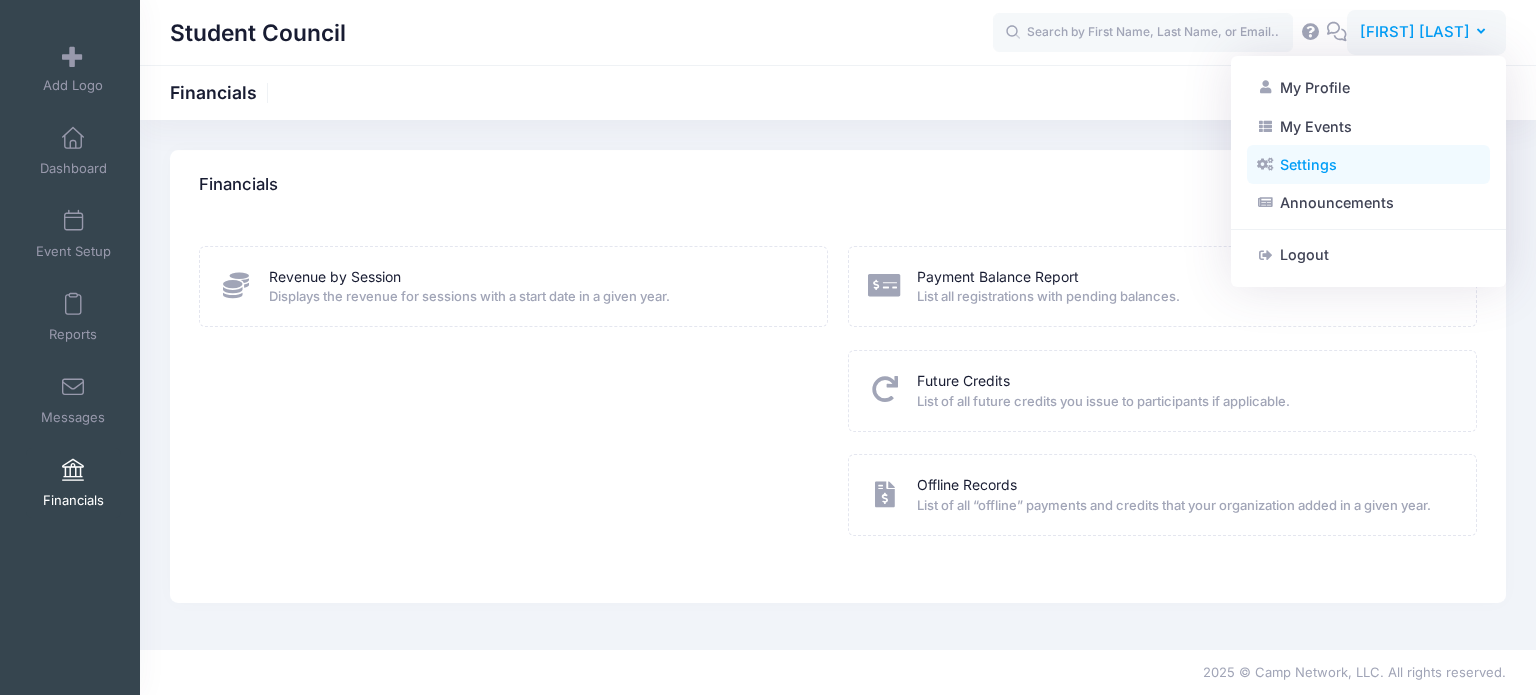 click on "Settings" at bounding box center [1368, 165] 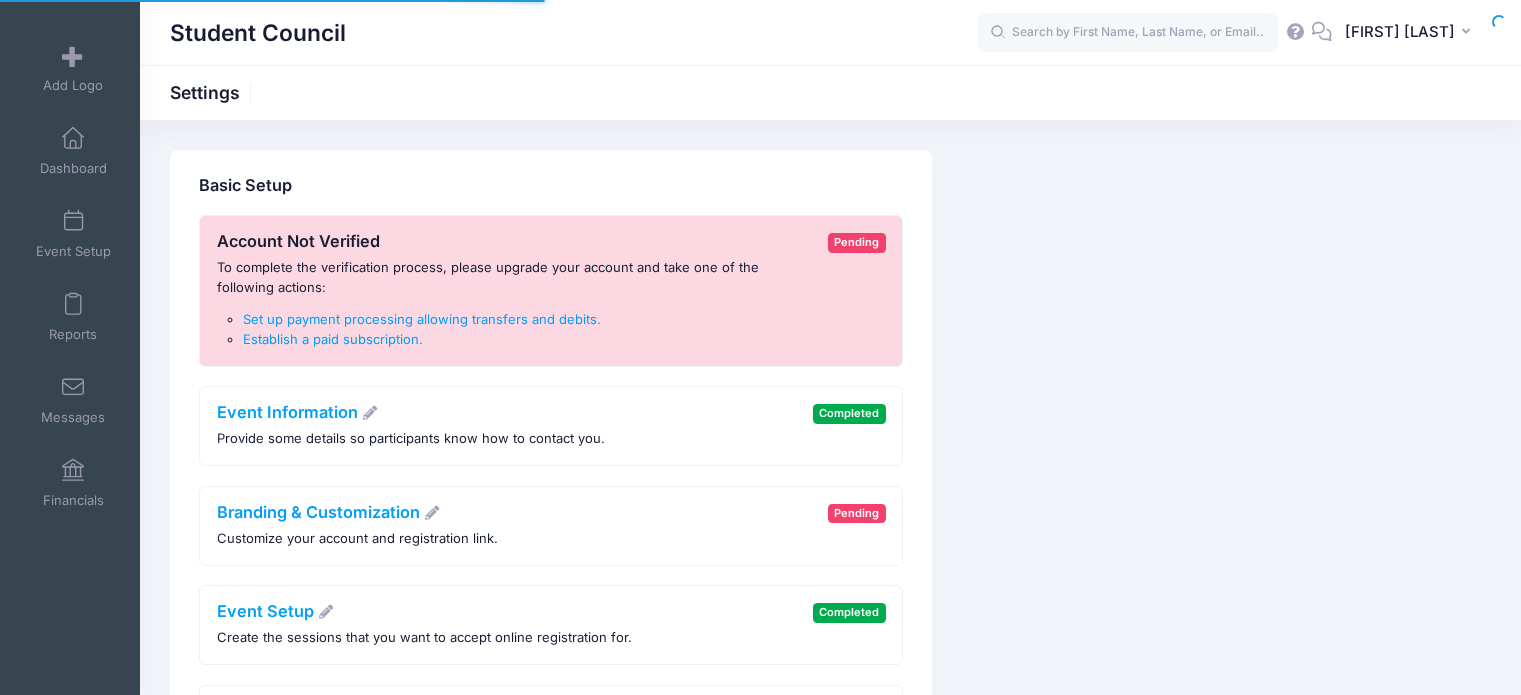 scroll, scrollTop: 0, scrollLeft: 0, axis: both 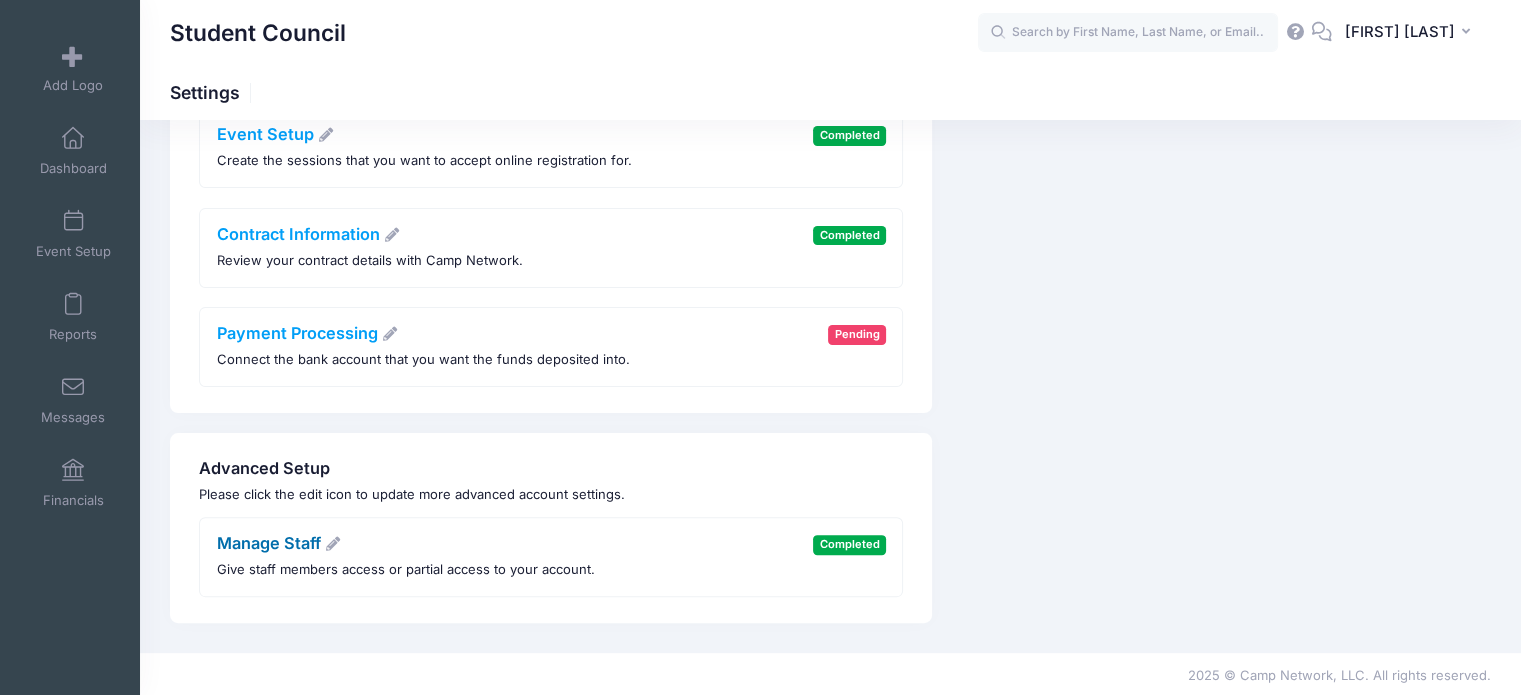 click on "Manage Staff" at bounding box center [279, 543] 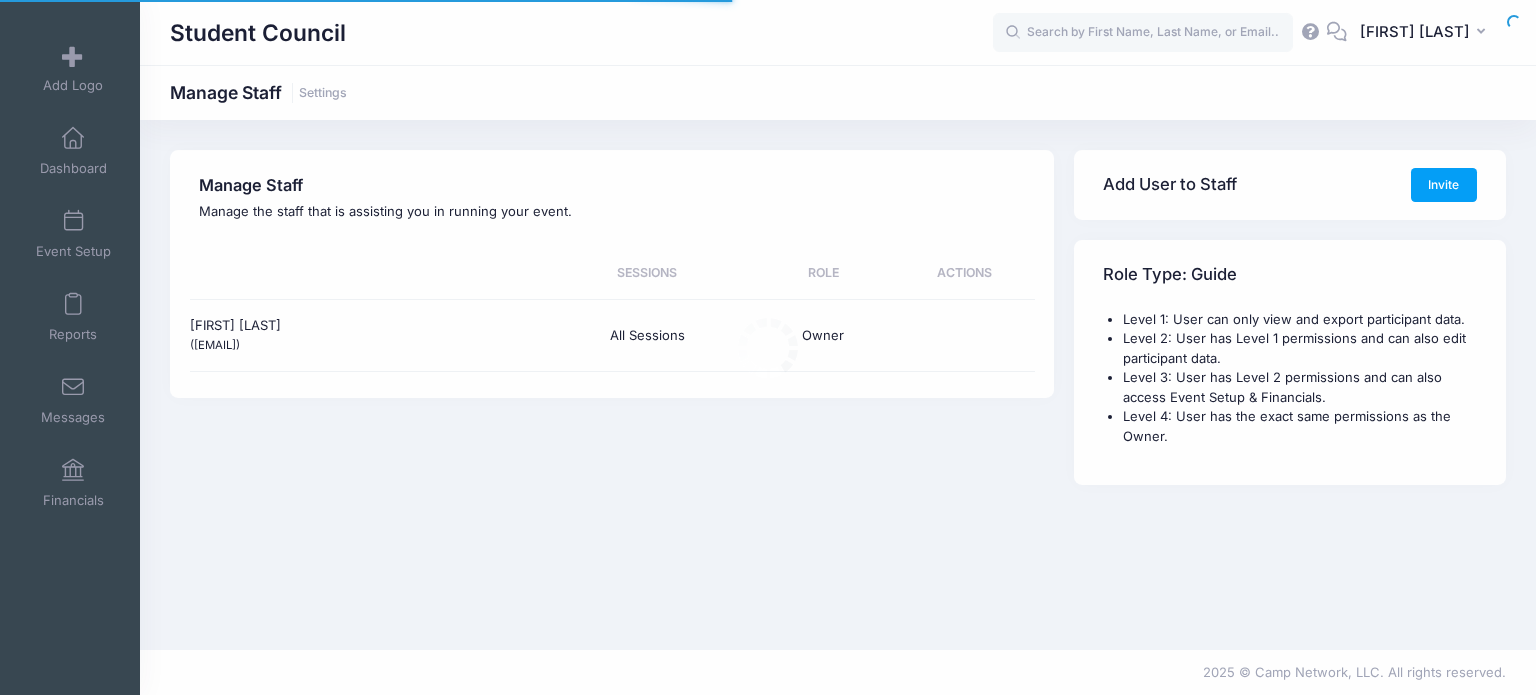 scroll, scrollTop: 0, scrollLeft: 0, axis: both 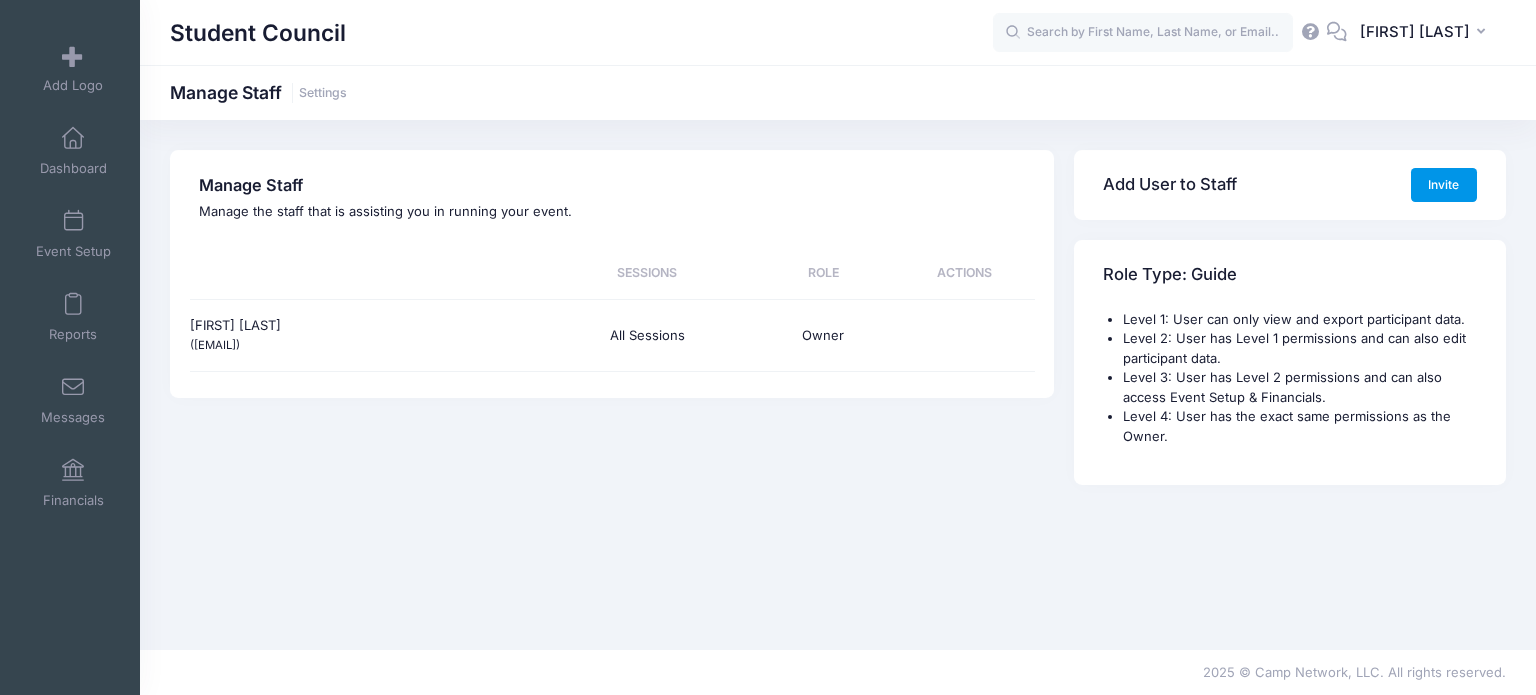 click on "Invite" at bounding box center [1444, 185] 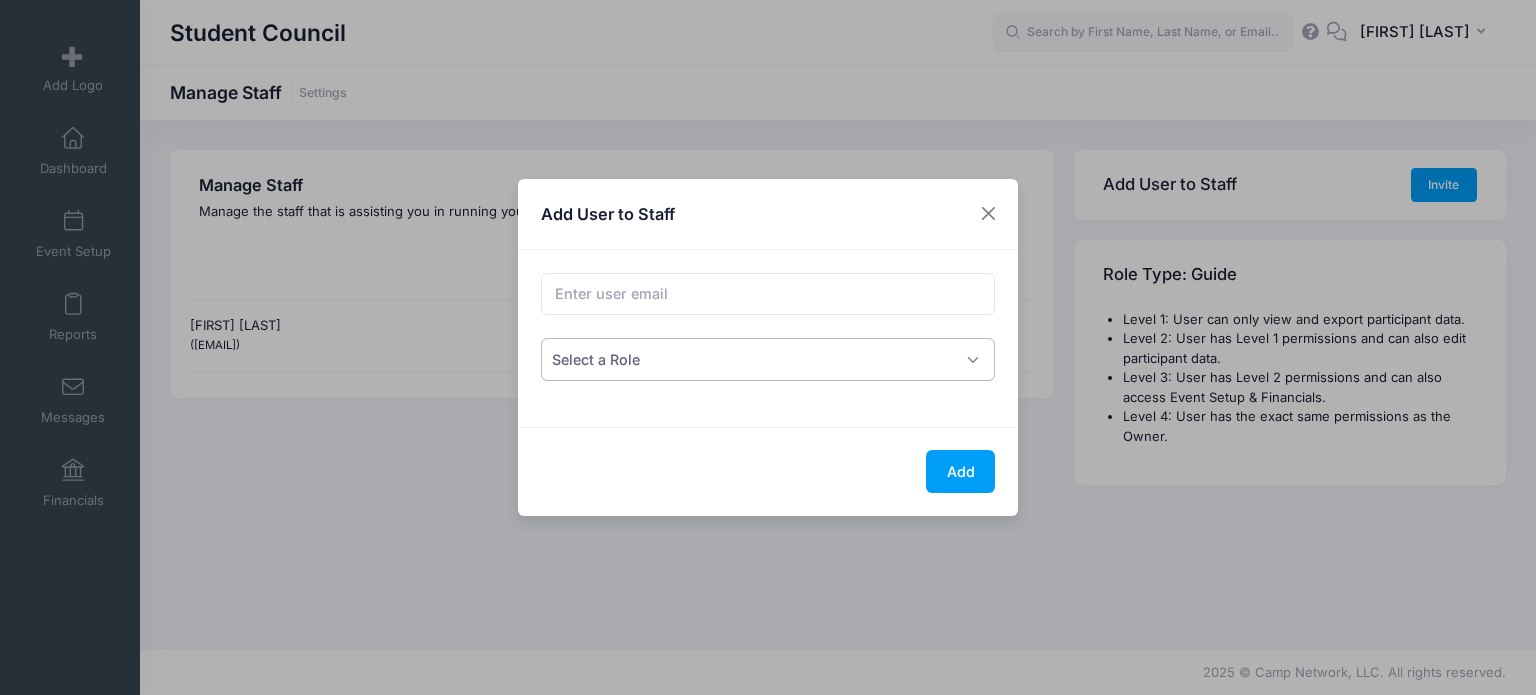 click on "Select a Role" at bounding box center [596, 359] 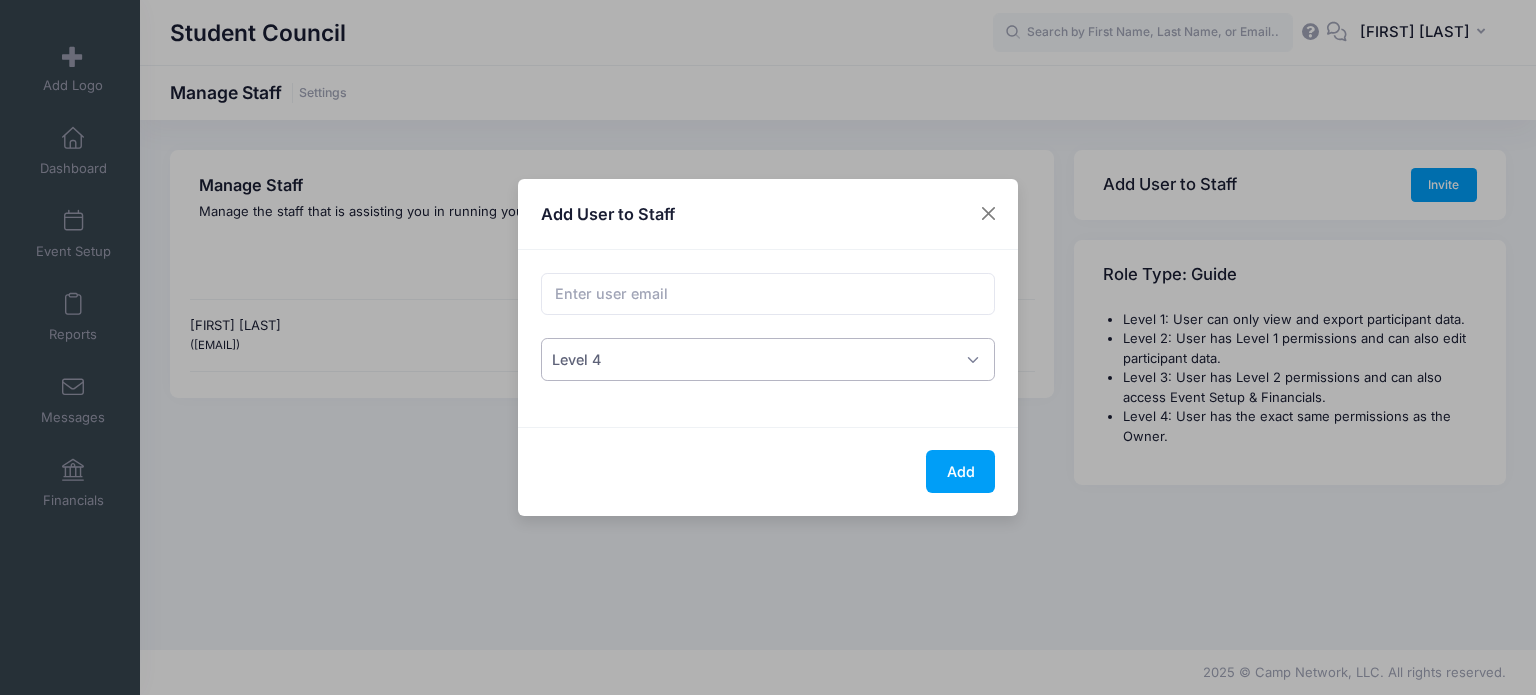 select on "2" 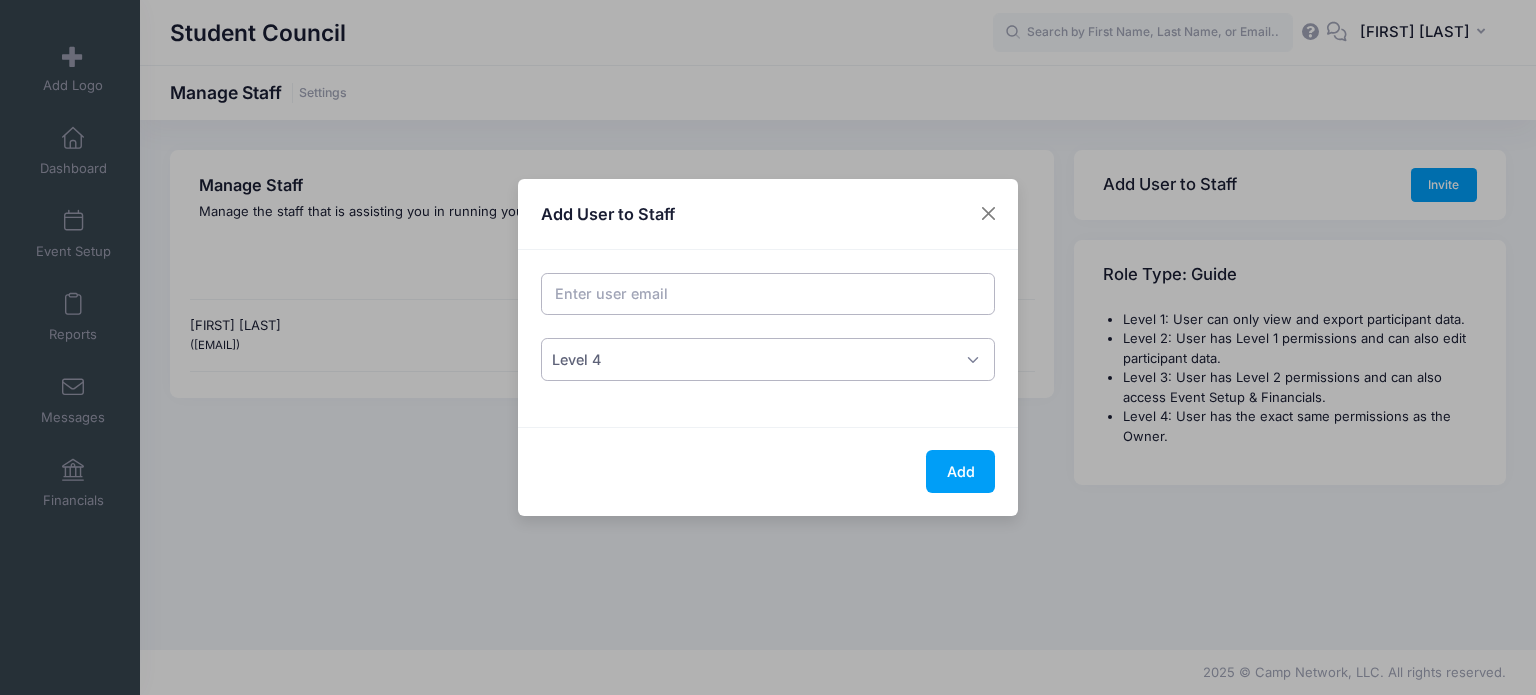 click on "Email address" at bounding box center [768, 294] 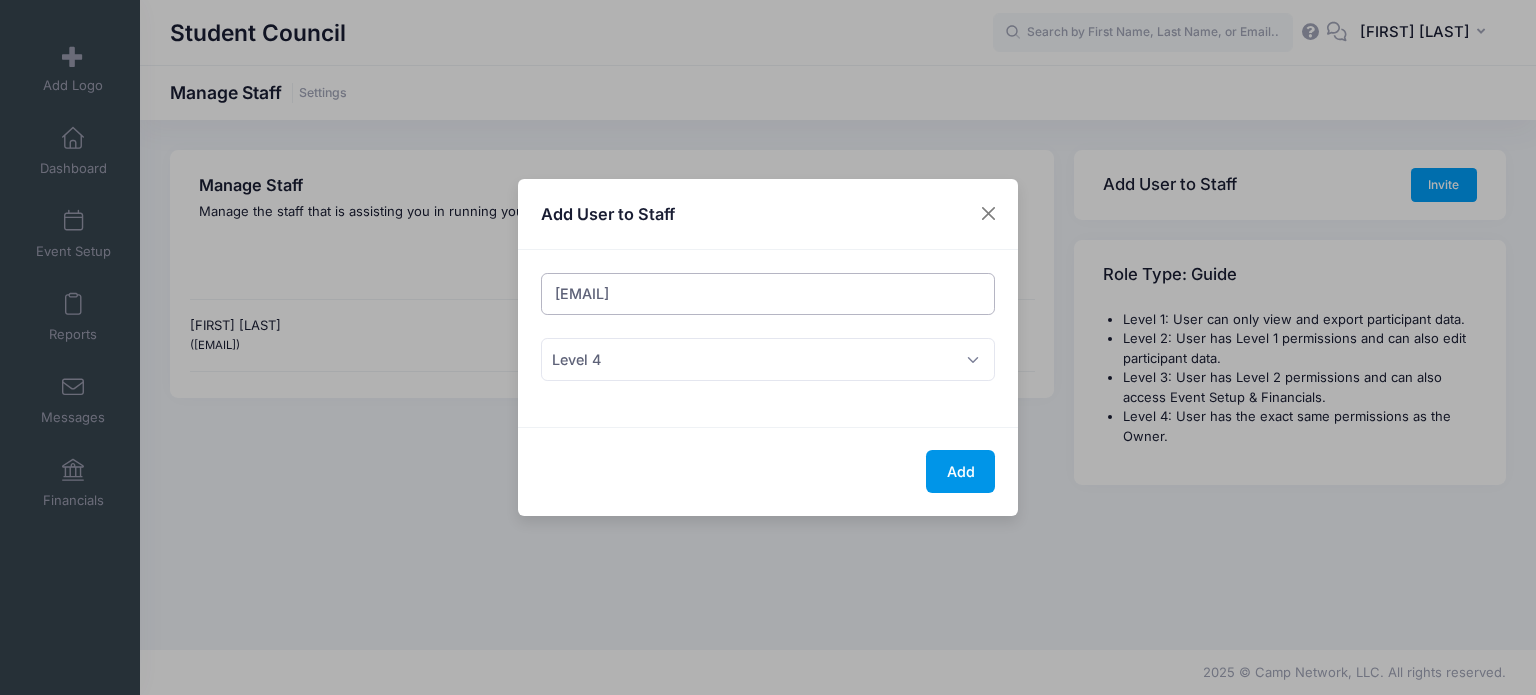 type on "ttrathen@valleychristianaz.org" 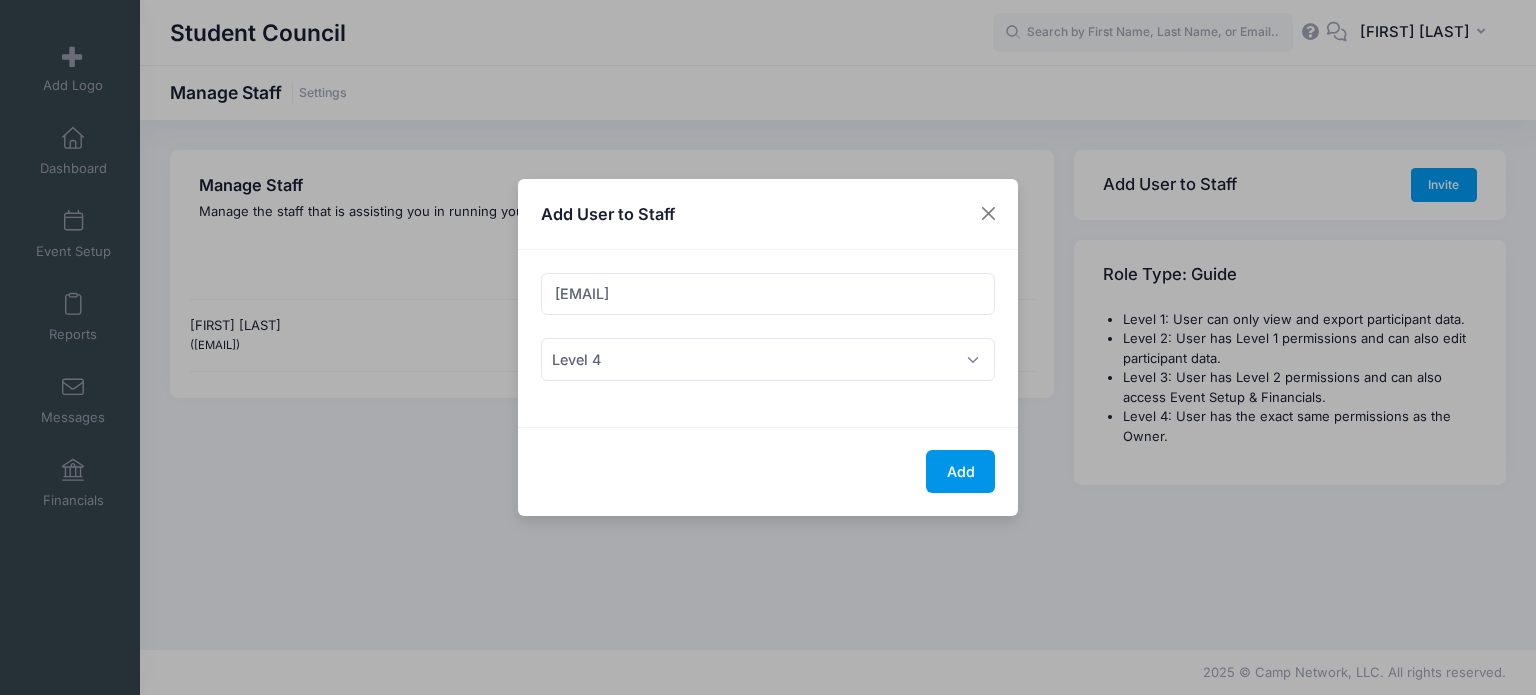 click on "Add" at bounding box center [960, 471] 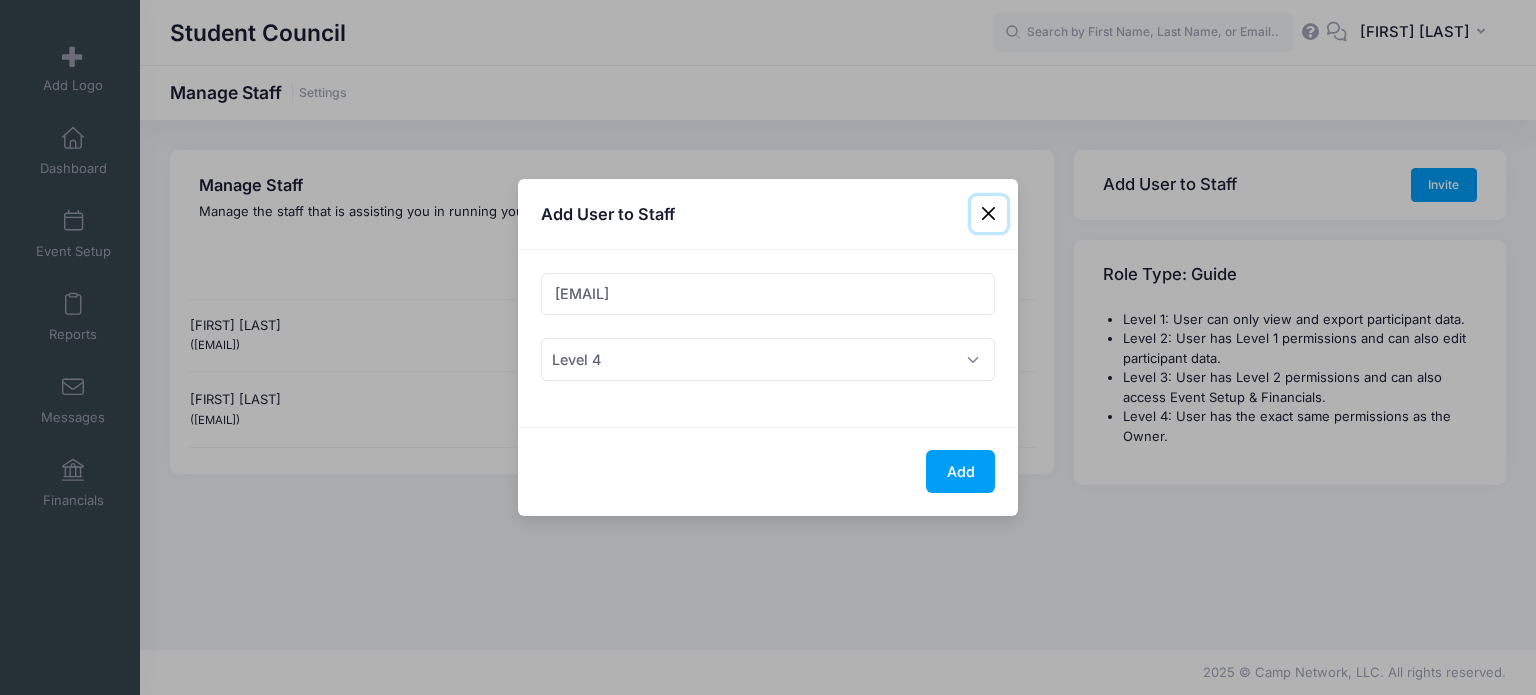 click at bounding box center [989, 214] 